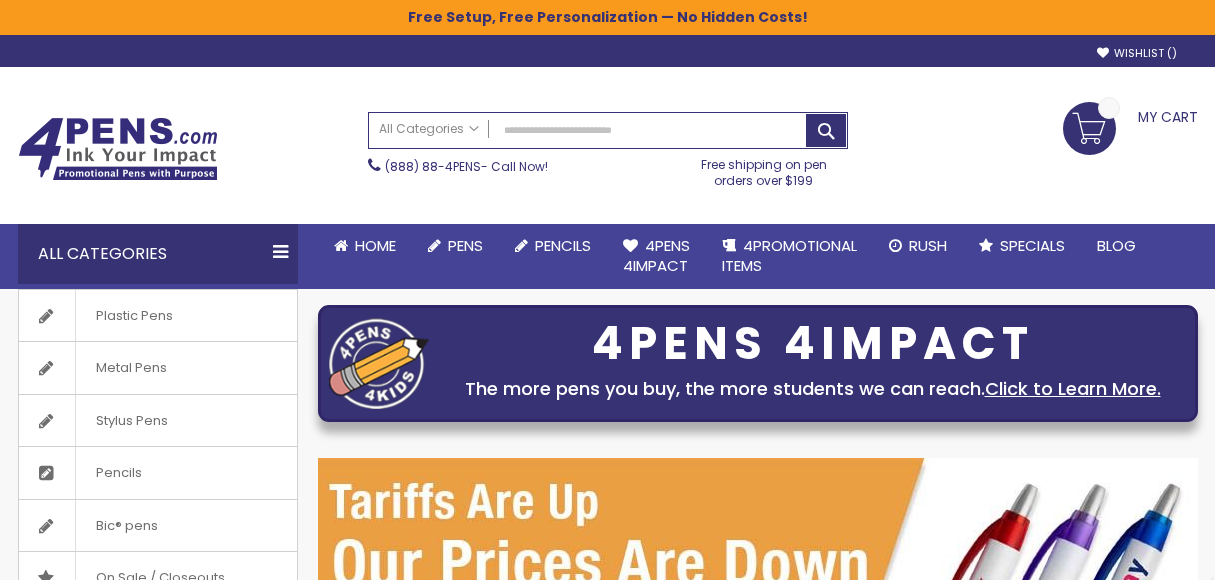 scroll, scrollTop: 0, scrollLeft: 0, axis: both 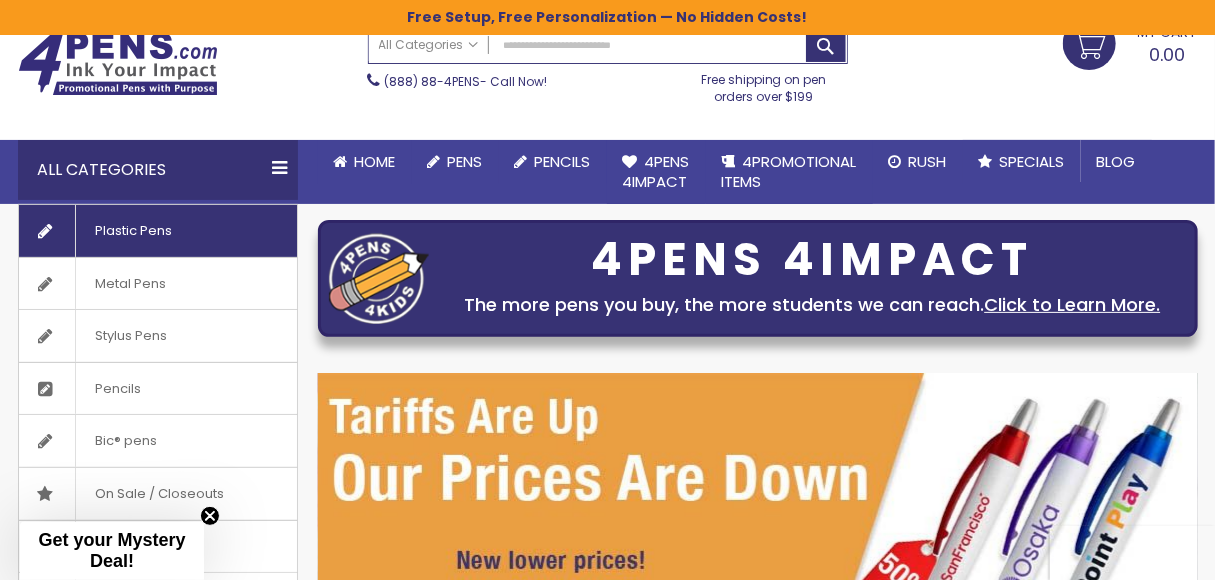 click on "Plastic Pens" at bounding box center [134, 231] 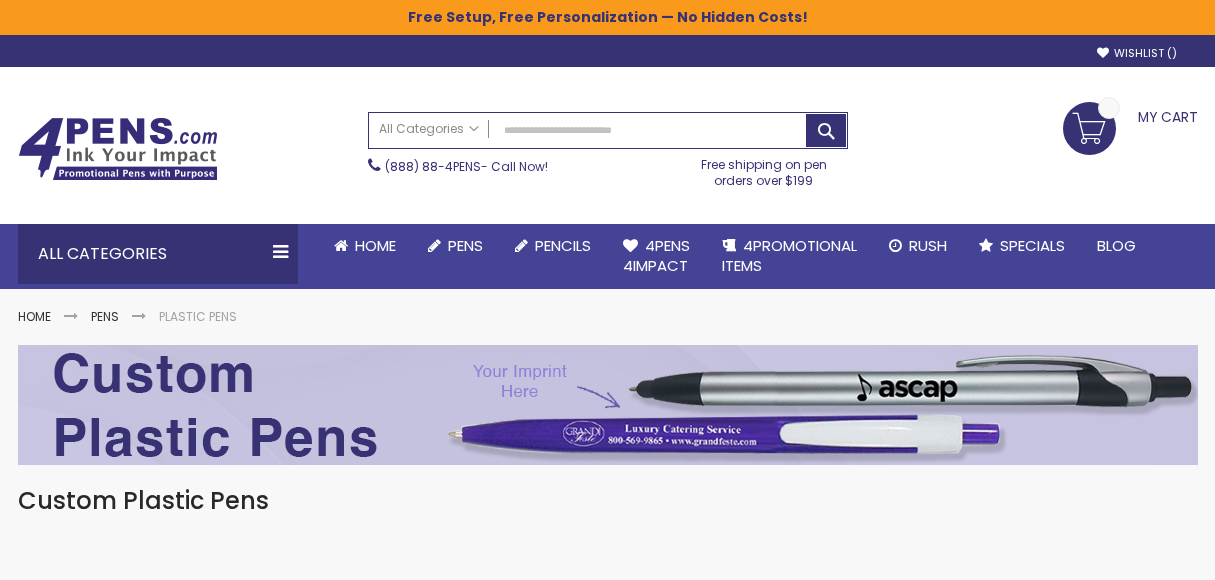 scroll, scrollTop: 0, scrollLeft: 0, axis: both 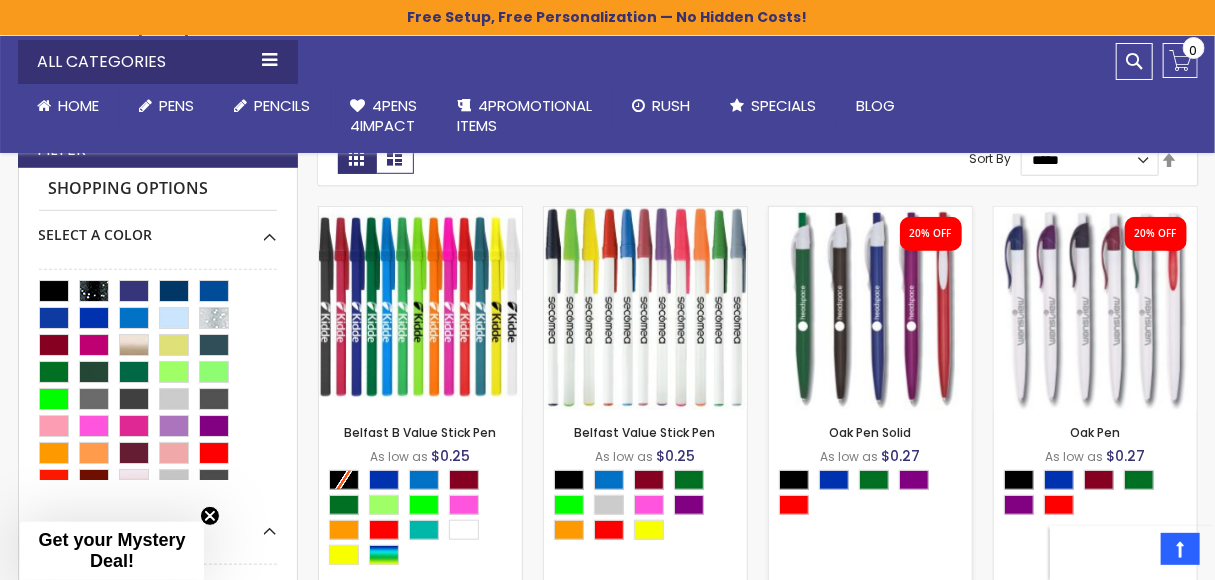click on "Oak Pen Solid" at bounding box center [870, 433] 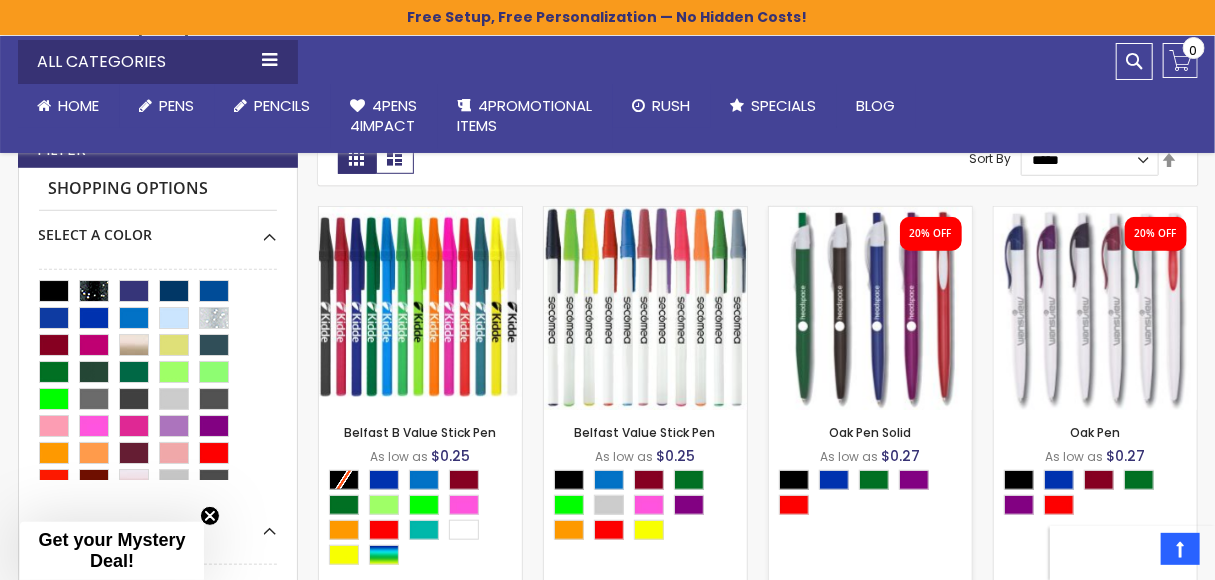 click at bounding box center [870, 308] 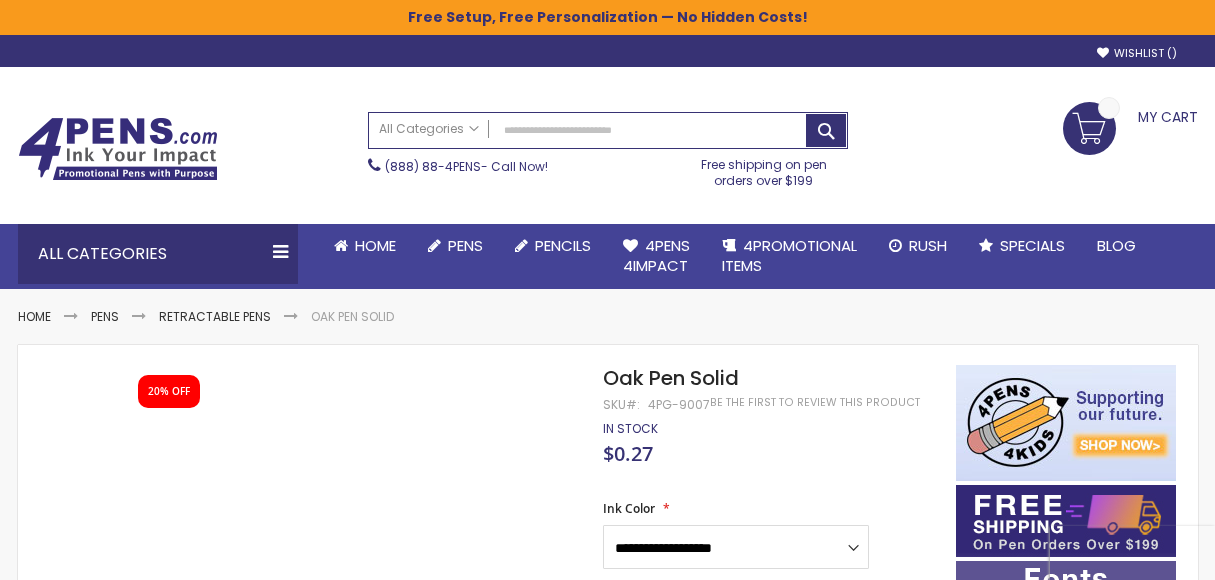 scroll, scrollTop: 0, scrollLeft: 0, axis: both 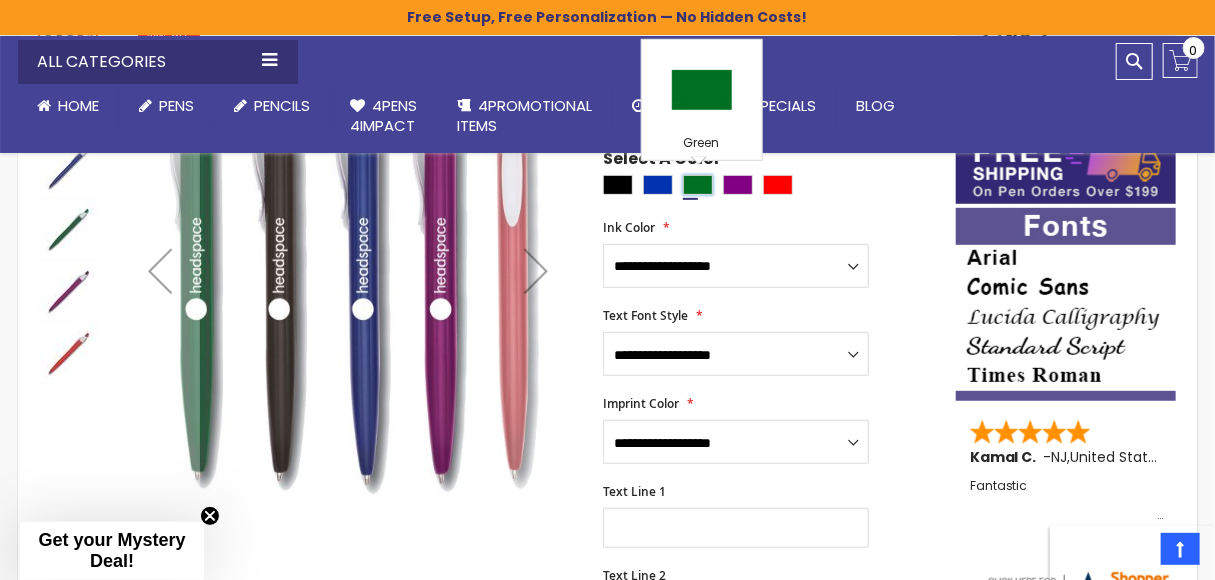 click at bounding box center (698, 185) 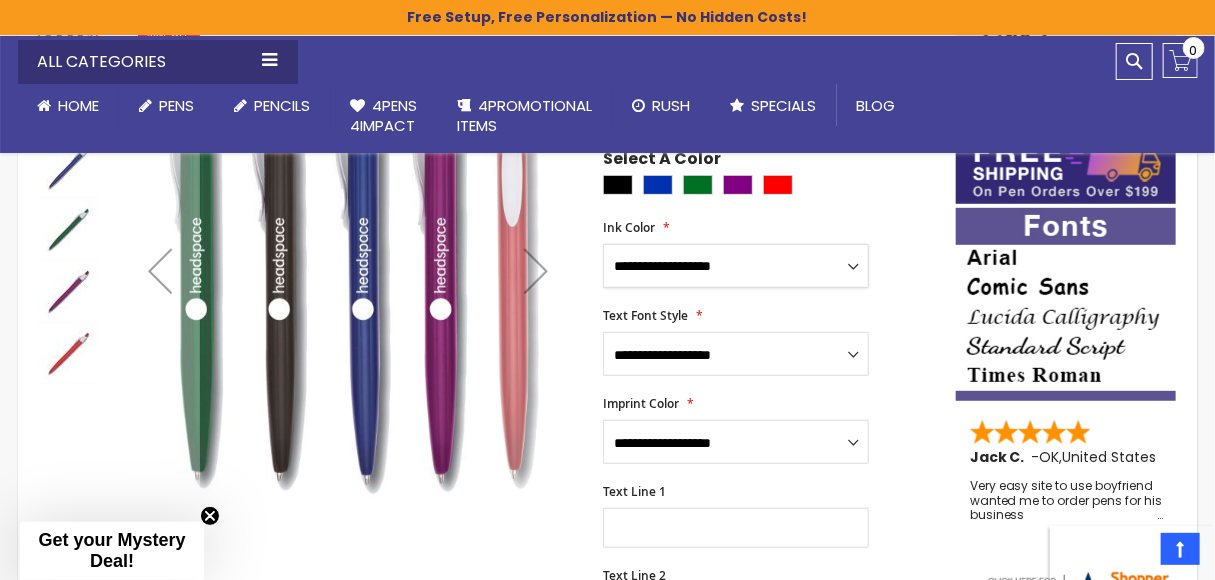 click on "**********" at bounding box center (736, 266) 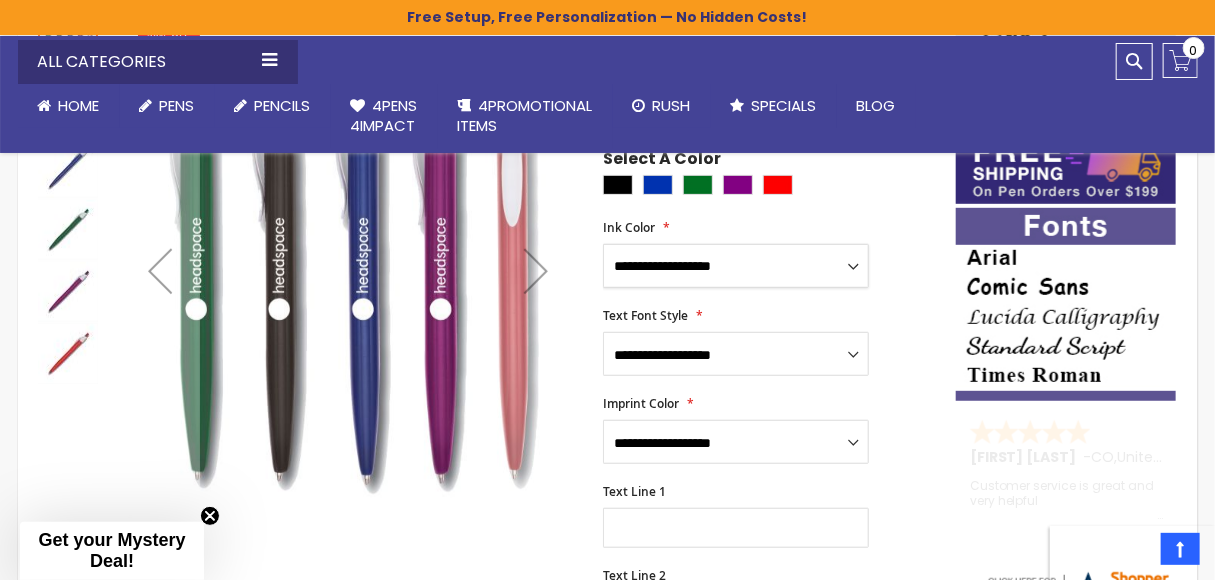 select on "****" 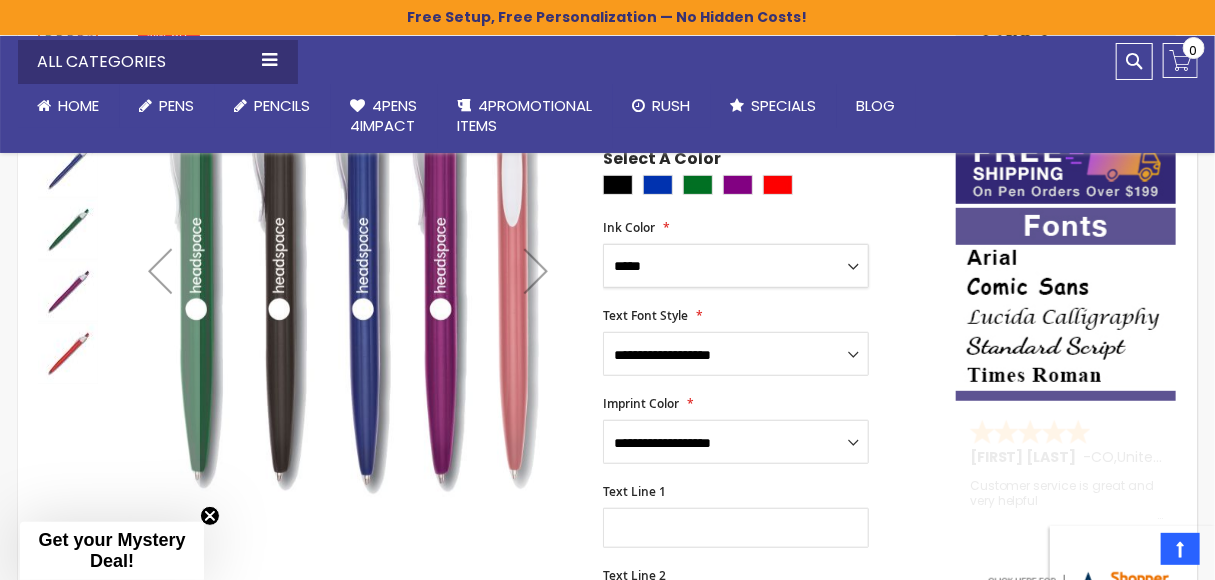 click on "**********" at bounding box center [736, 266] 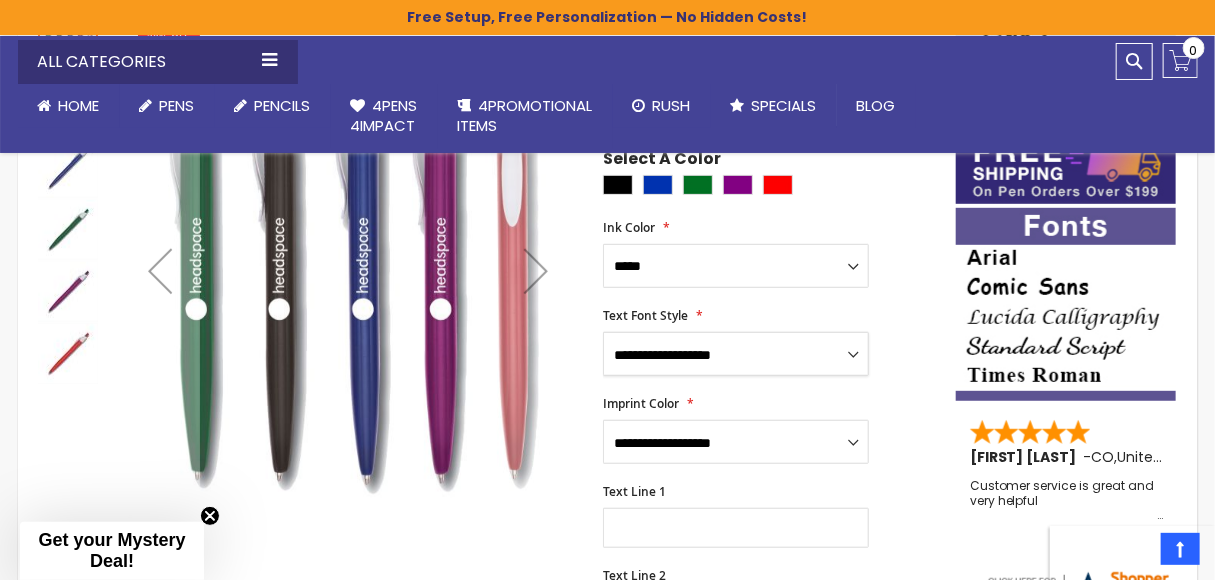 click on "**********" at bounding box center [736, 354] 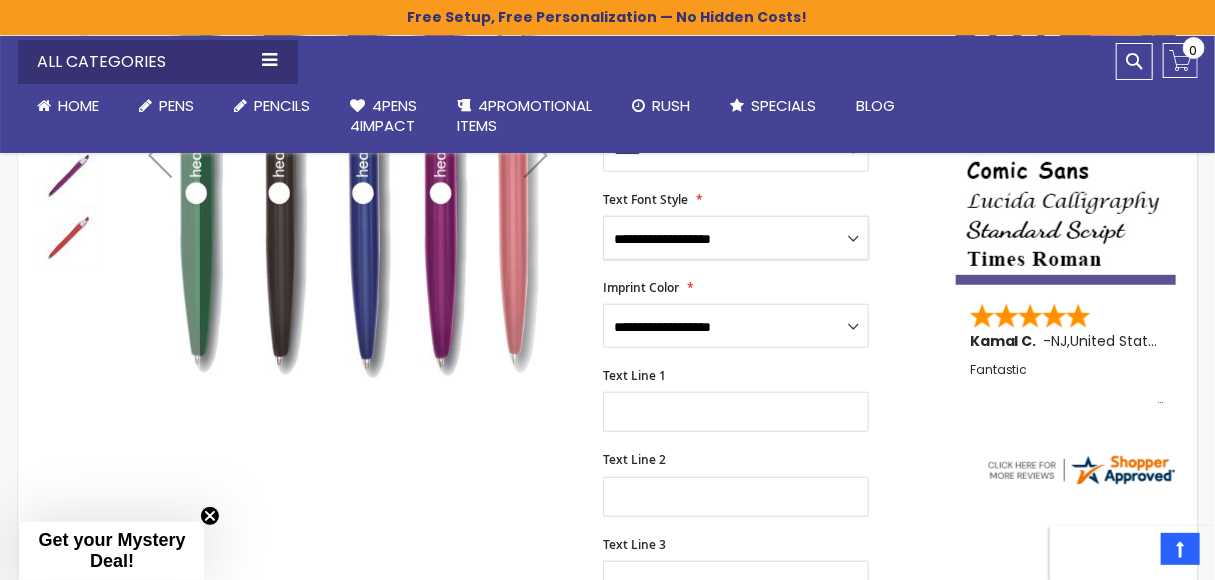 scroll, scrollTop: 451, scrollLeft: 0, axis: vertical 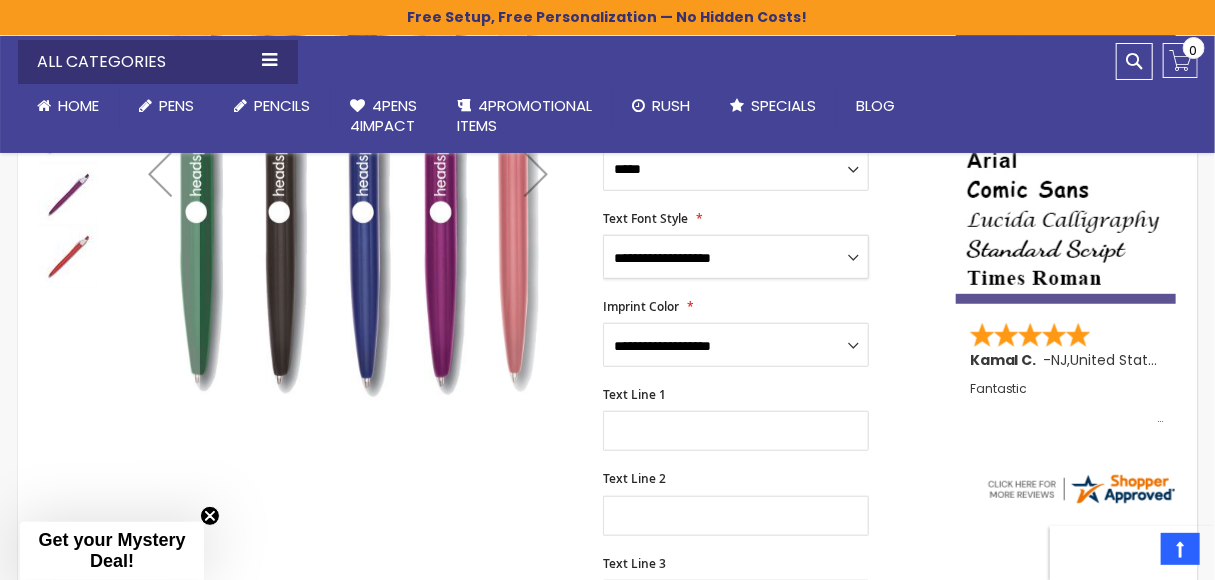 click on "**********" at bounding box center (736, 257) 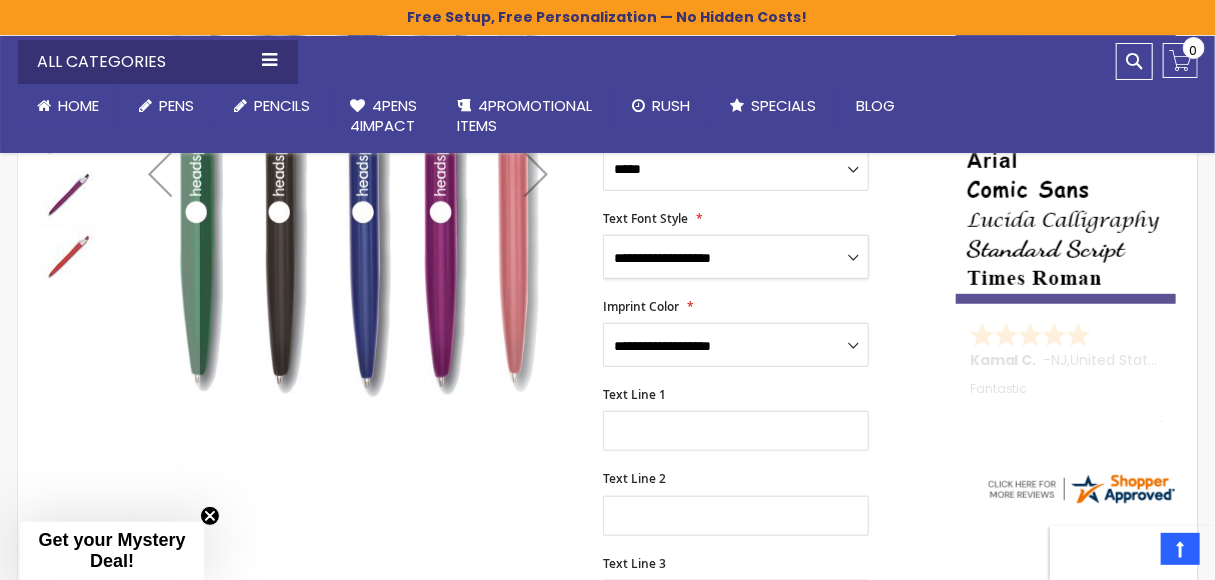 click on "**********" at bounding box center (736, 257) 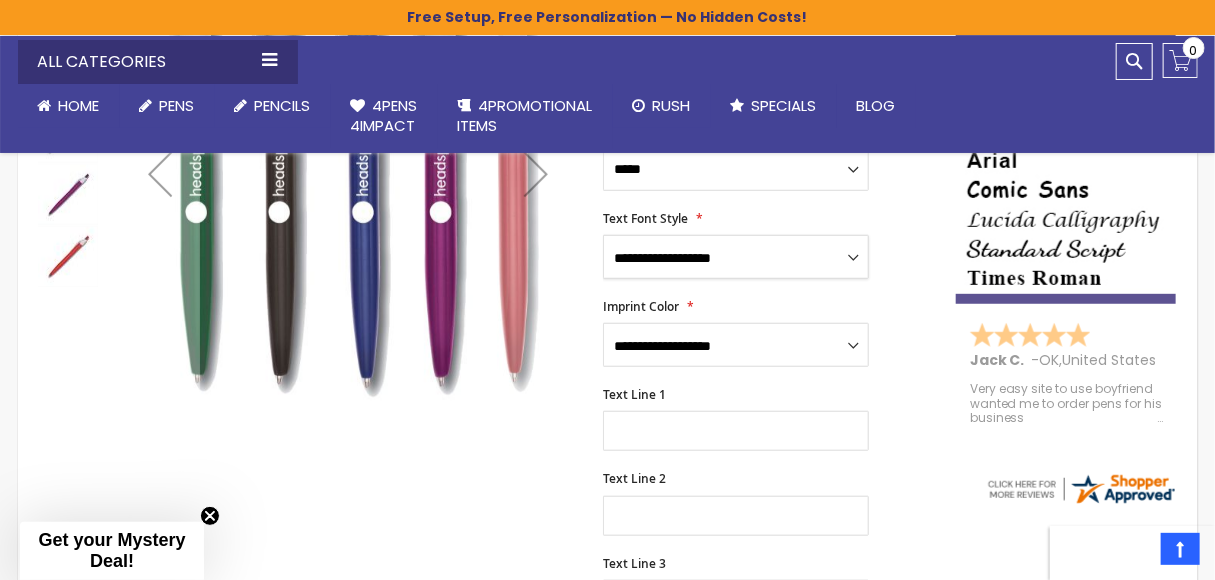 click on "**********" at bounding box center [736, 257] 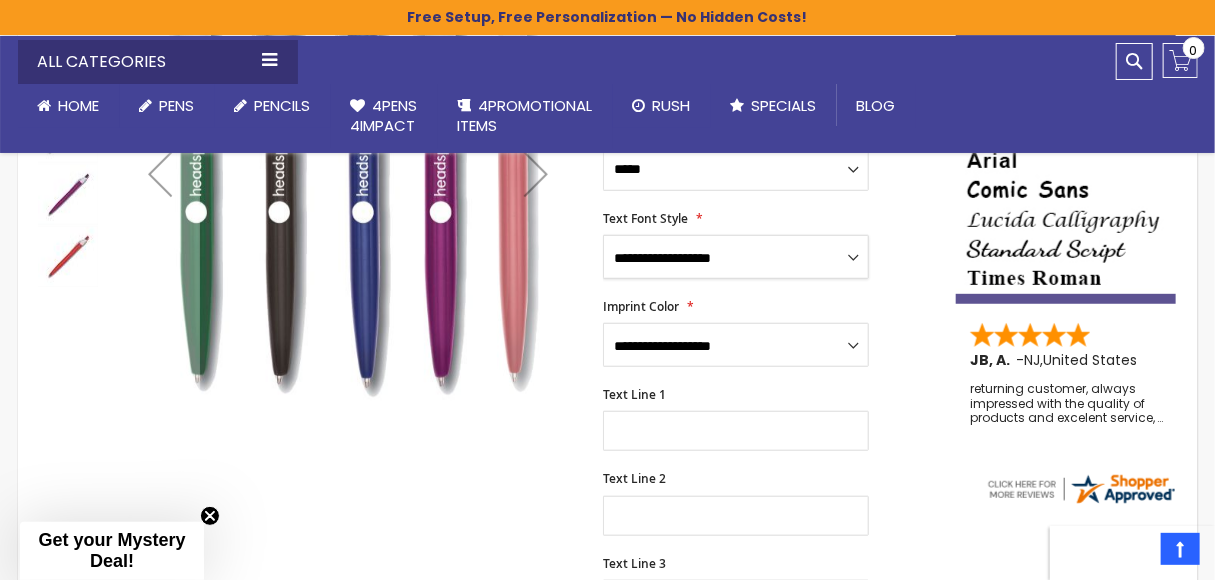 select on "****" 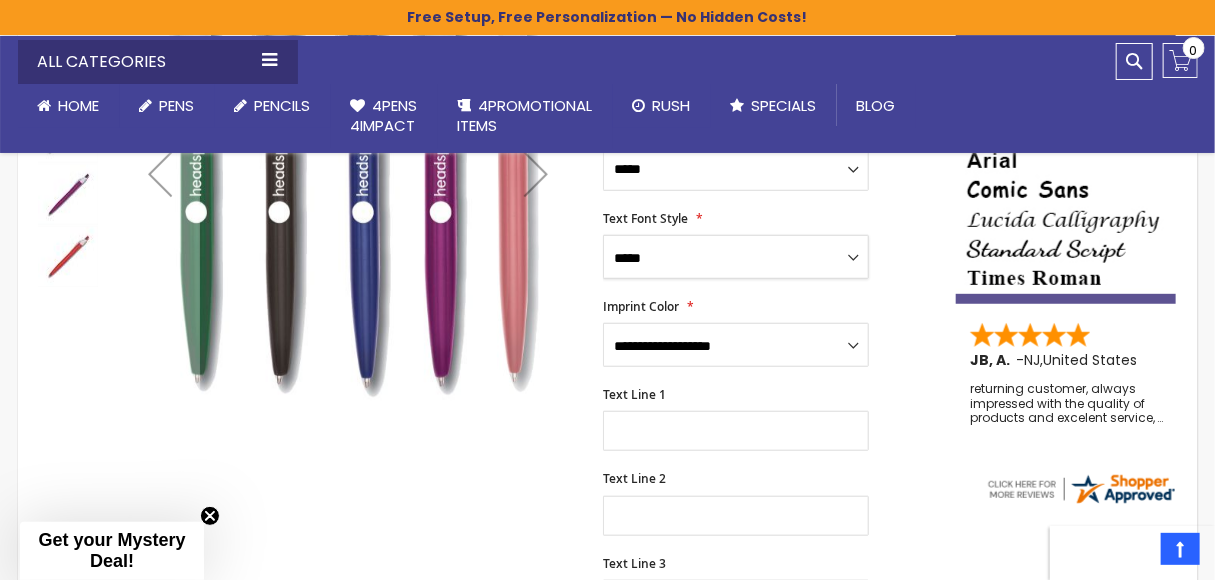 click on "**********" at bounding box center (736, 257) 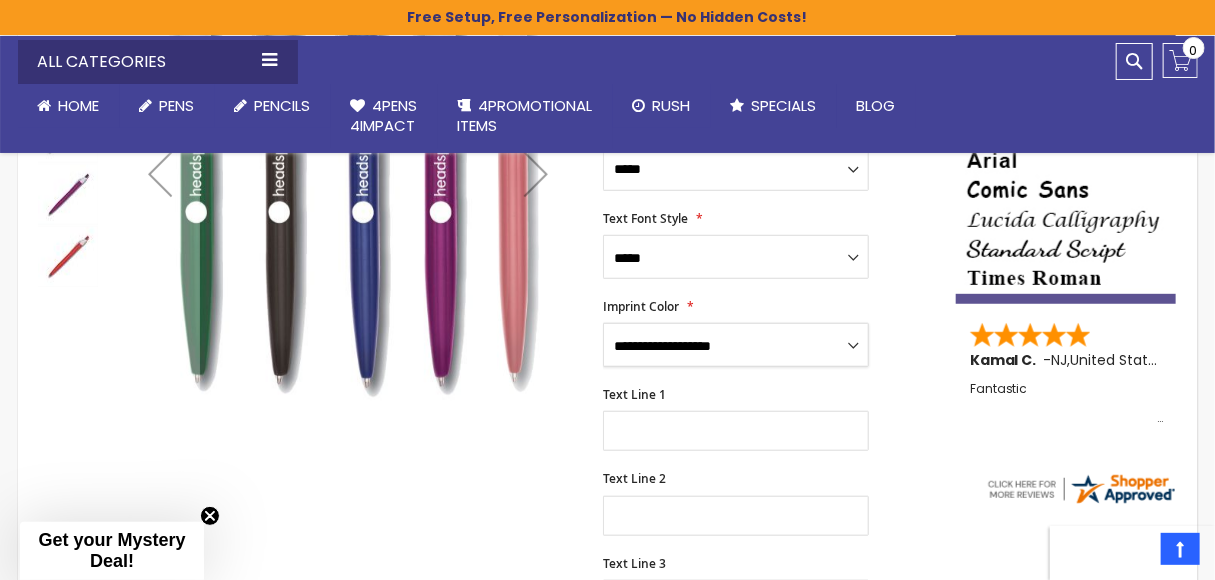 click on "**********" at bounding box center (736, 345) 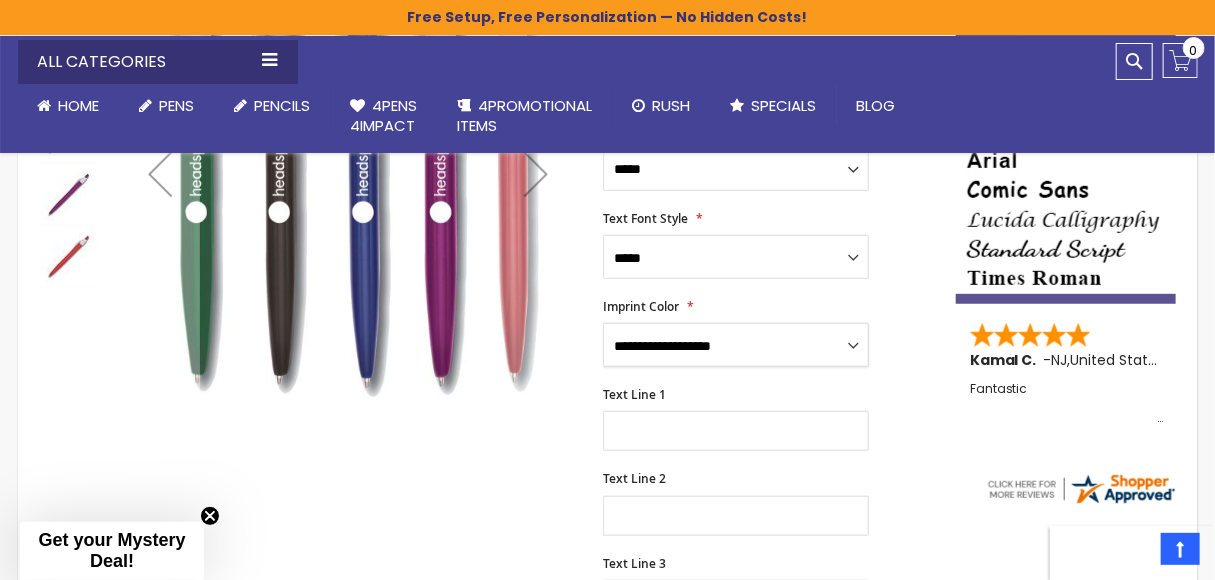 select on "****" 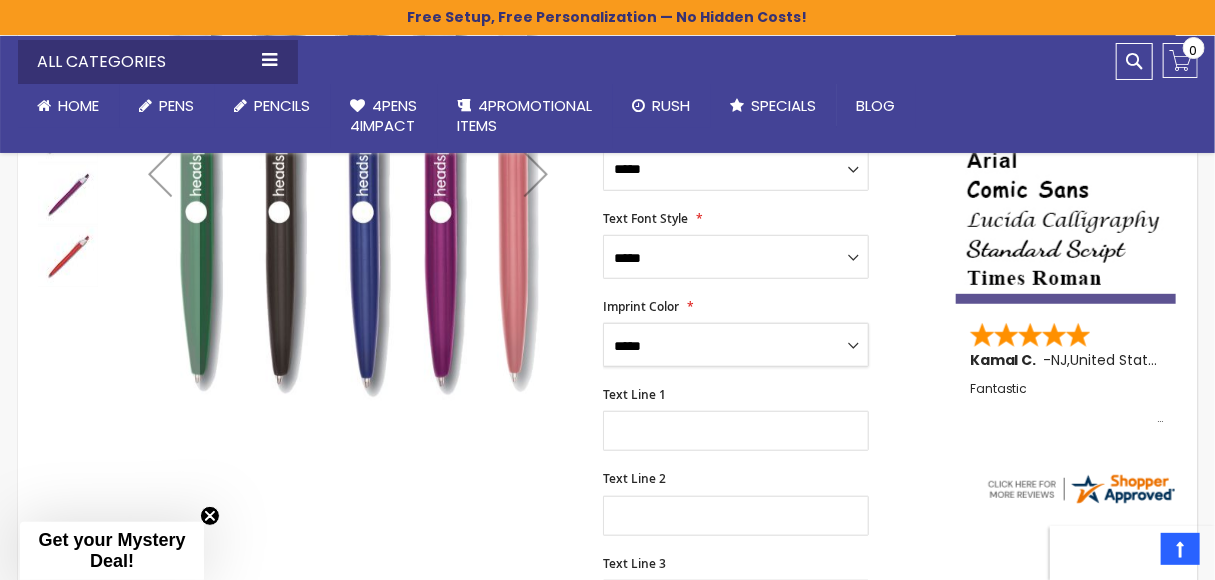 click on "**********" at bounding box center [736, 345] 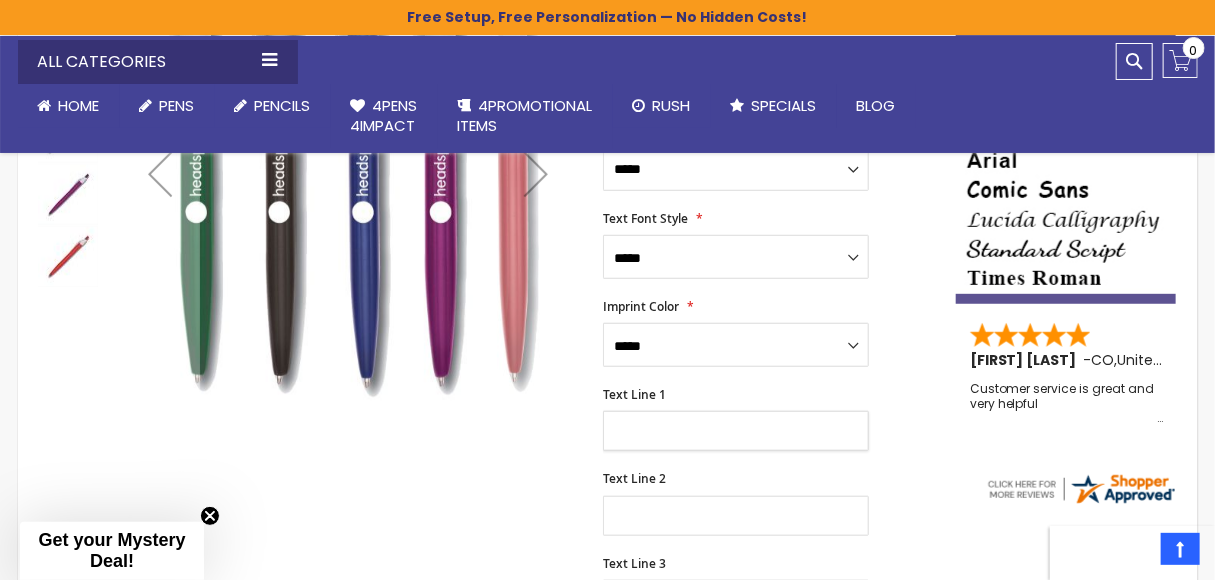 click on "Text Line 1" at bounding box center [736, 431] 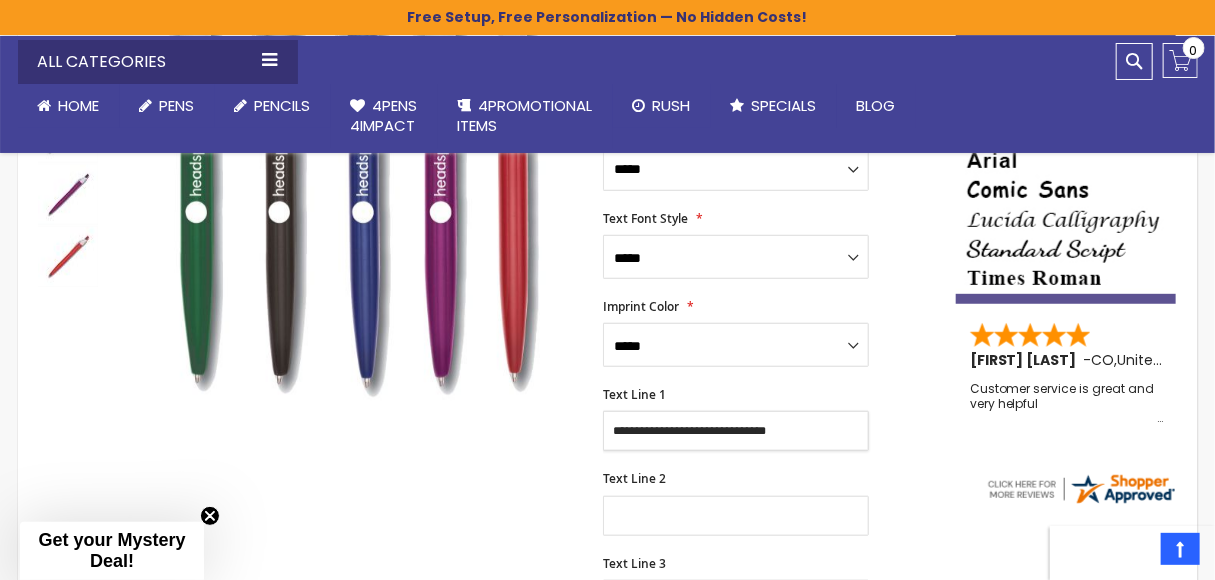 type on "**********" 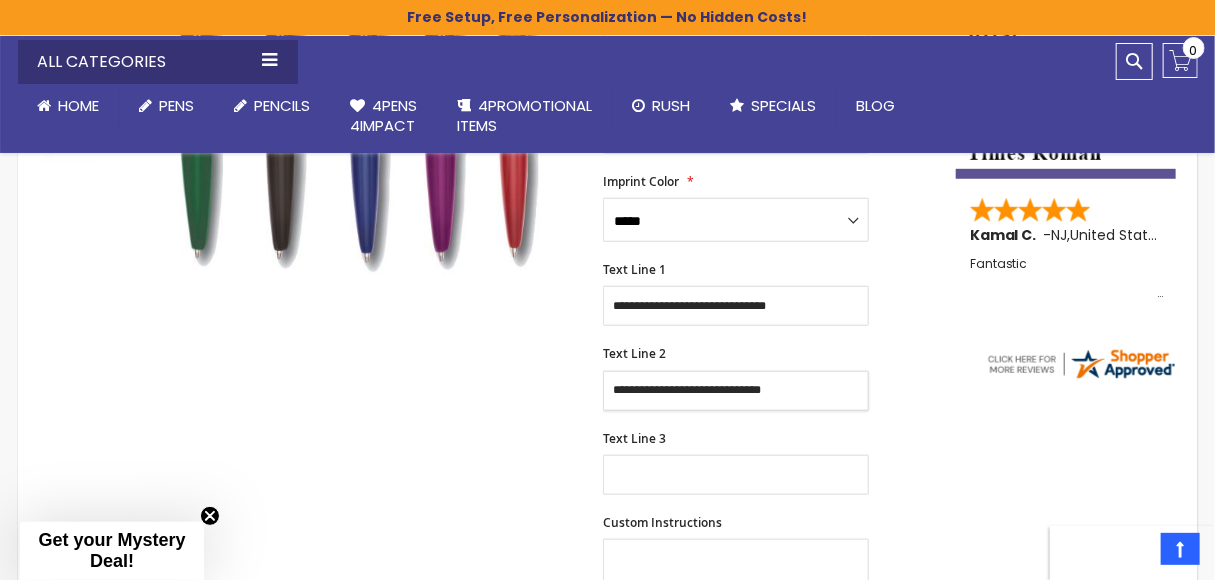 scroll, scrollTop: 613, scrollLeft: 0, axis: vertical 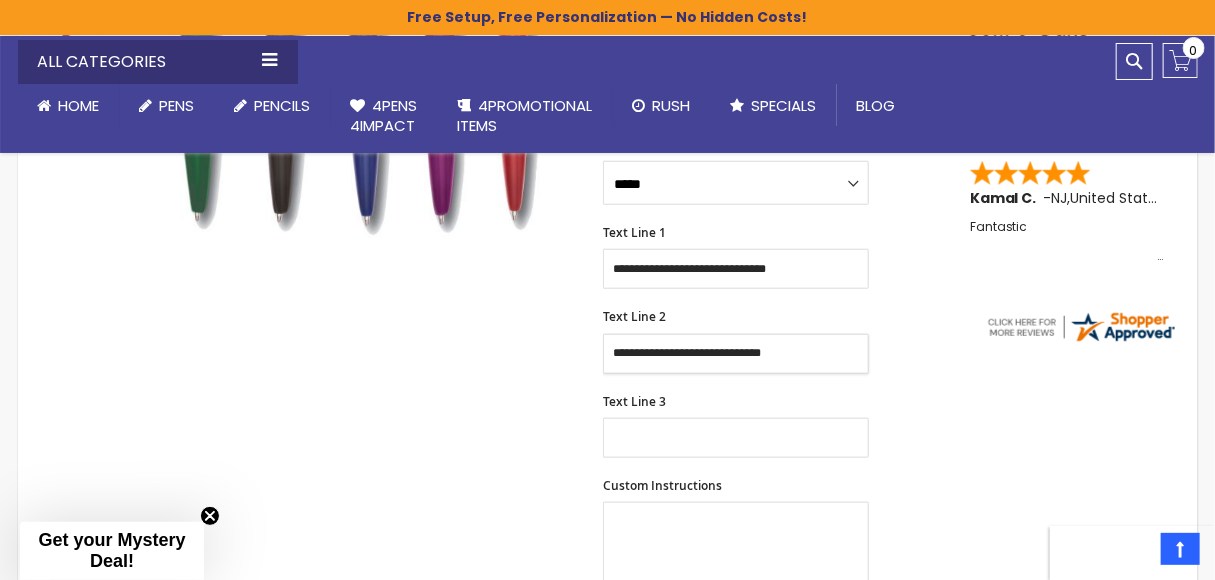 type on "**********" 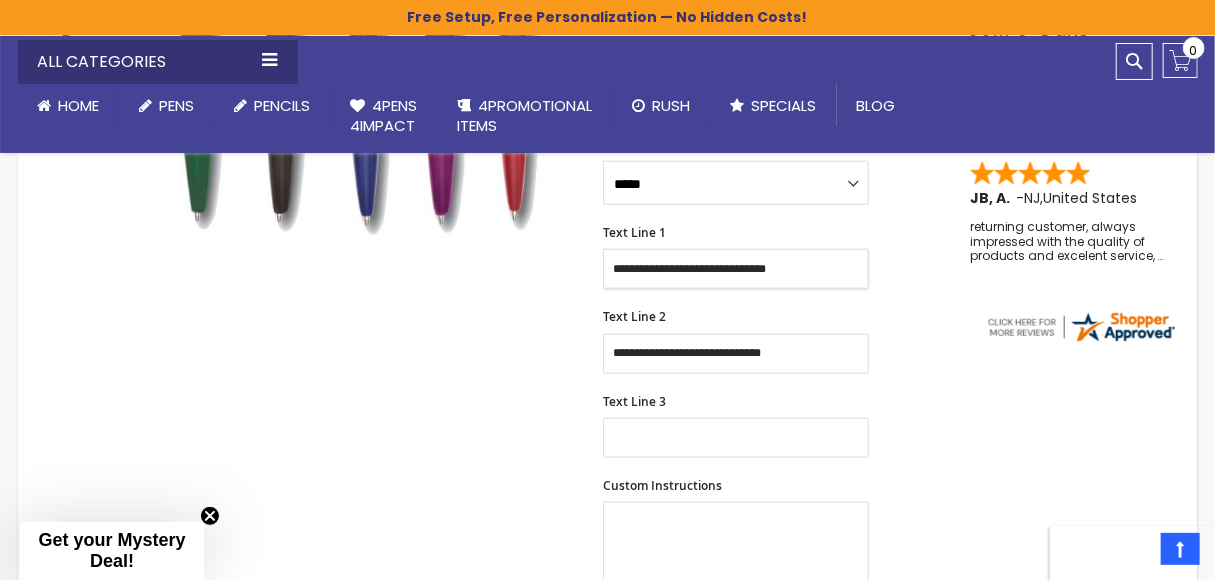 drag, startPoint x: 682, startPoint y: 267, endPoint x: 728, endPoint y: 269, distance: 46.043457 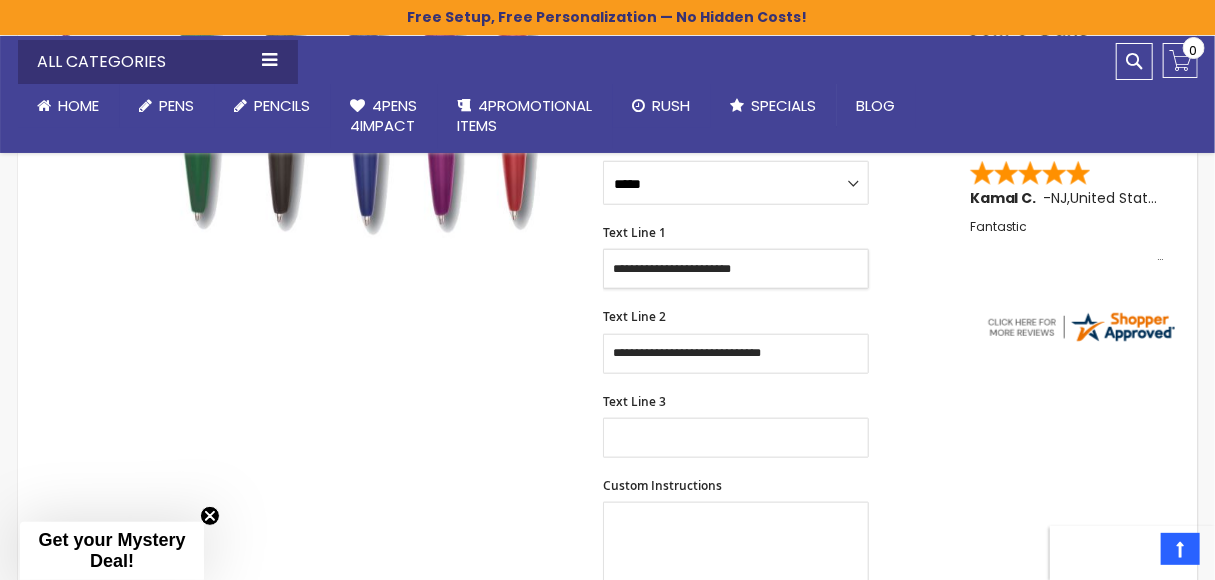 type on "**********" 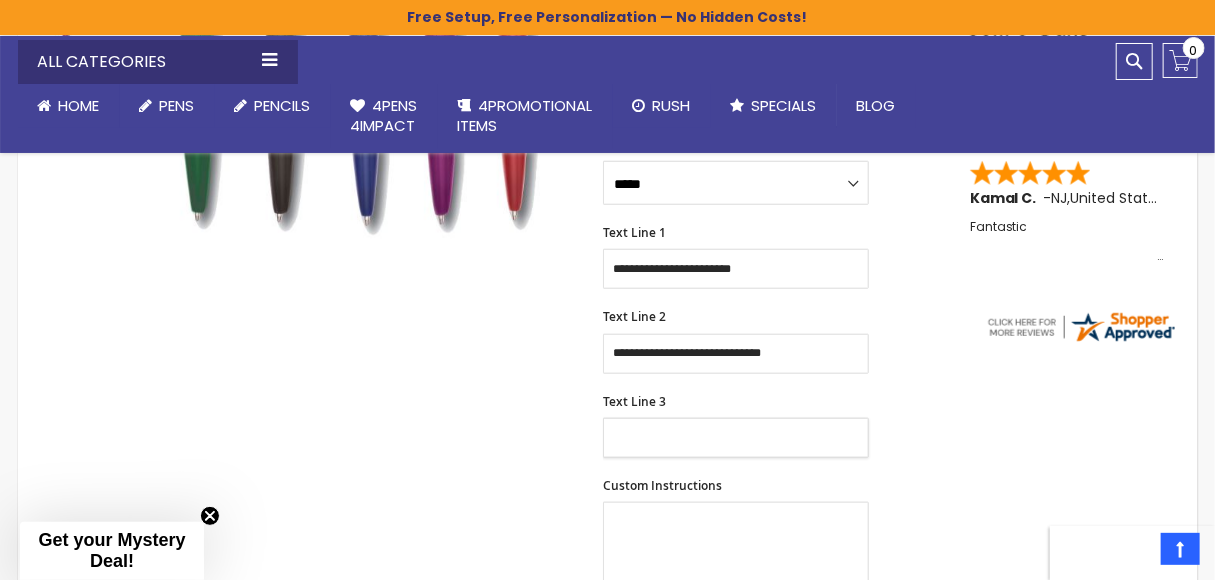 click on "Text Line 3" at bounding box center [736, 438] 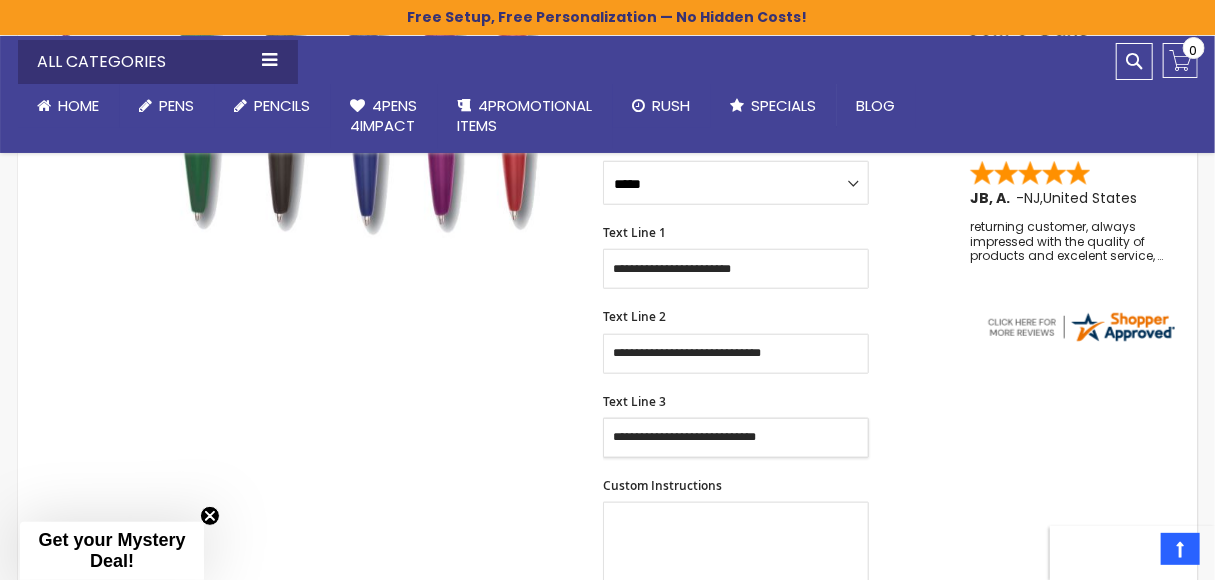 type on "**********" 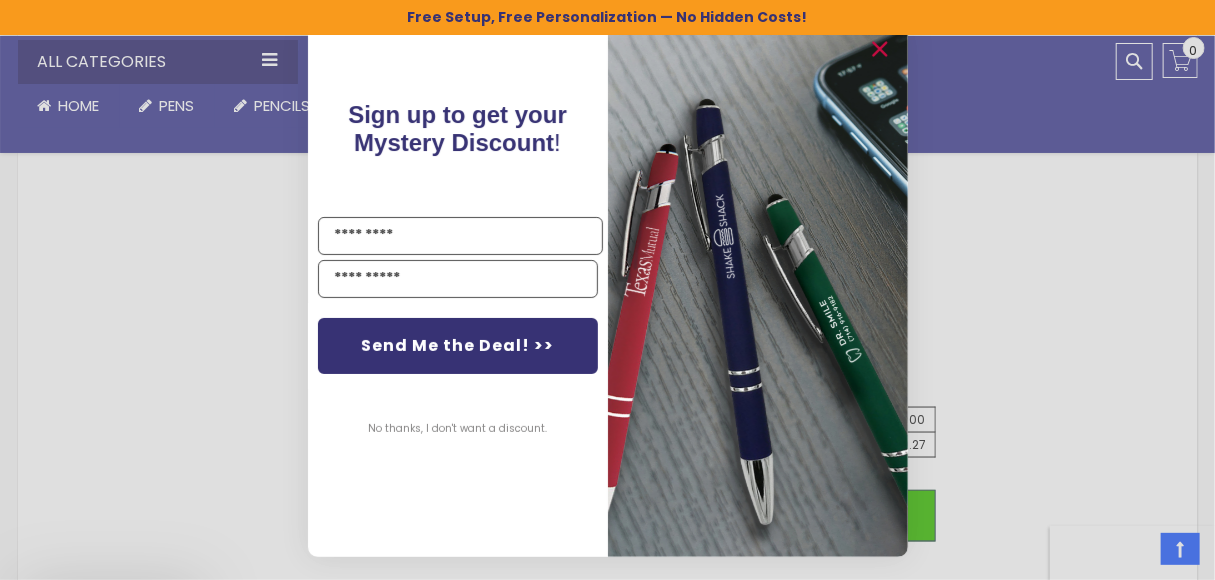 scroll, scrollTop: 1032, scrollLeft: 0, axis: vertical 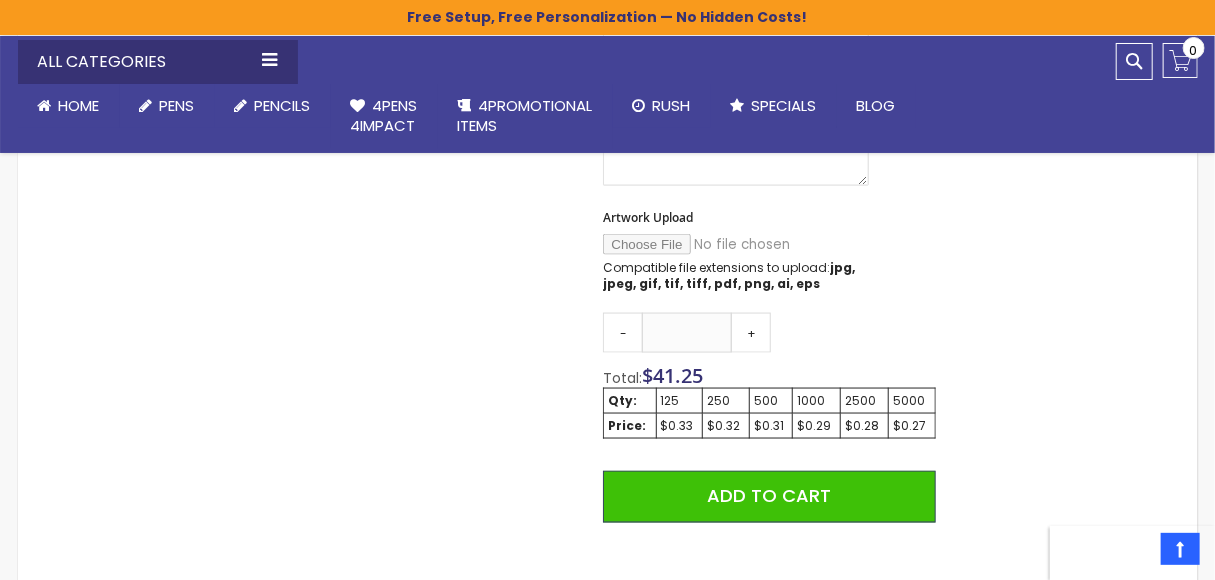 click on "Close dialog Sign up to get your Mystery Discount !
Name Send Me the Deal! >> No thanks, I don't want a discount. ******" at bounding box center [607, 290] 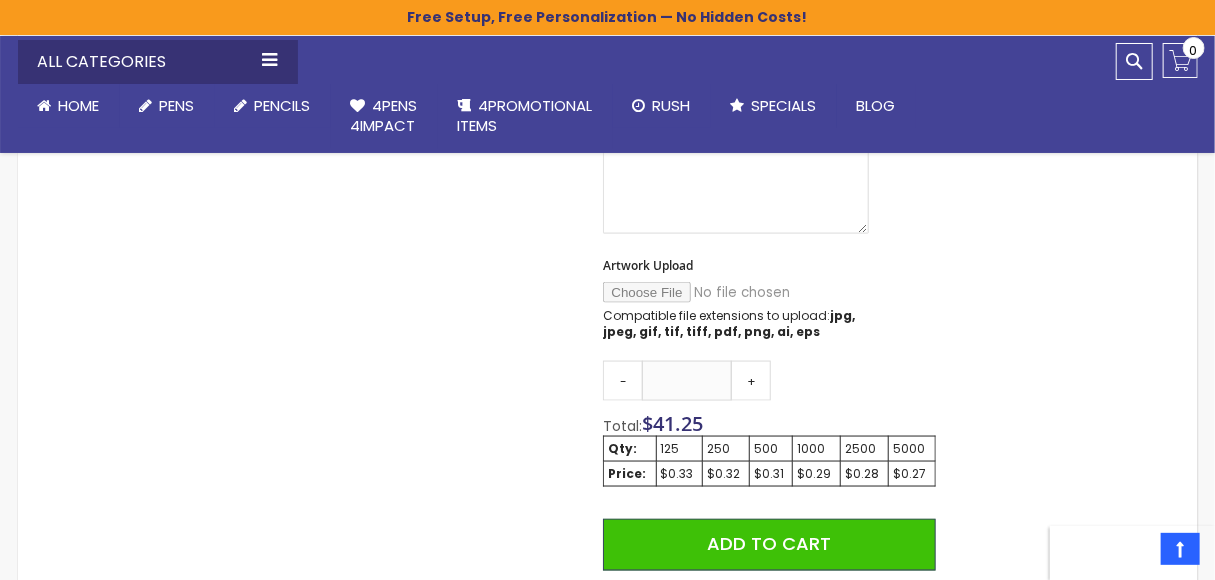 scroll, scrollTop: 1002, scrollLeft: 0, axis: vertical 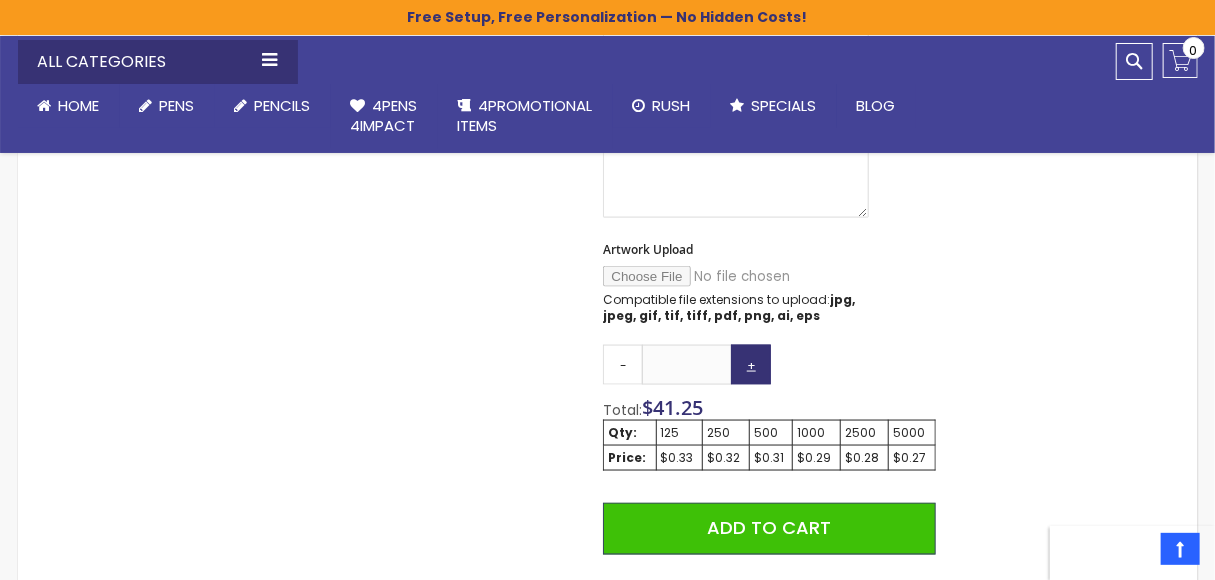 click on "+" at bounding box center [751, 365] 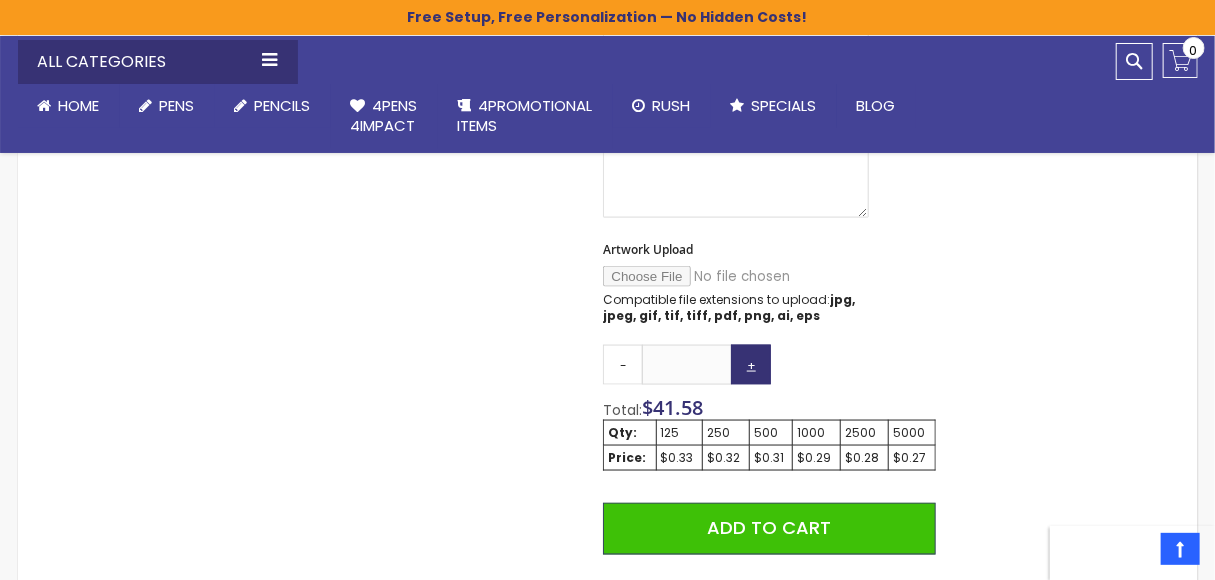 click on "+" at bounding box center (751, 365) 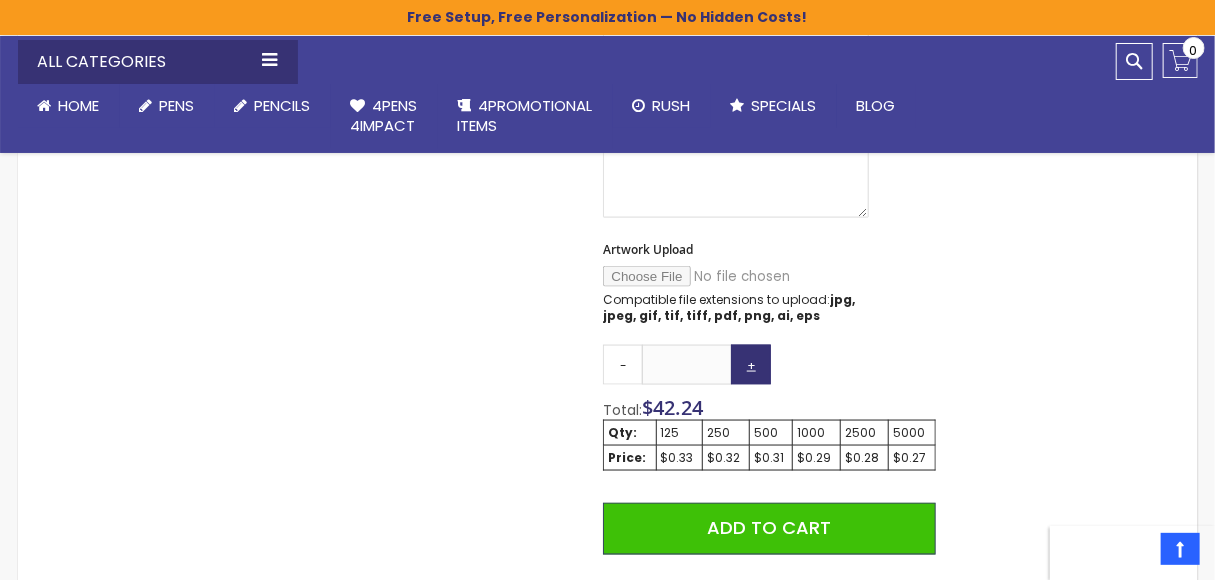 click on "+" at bounding box center (751, 365) 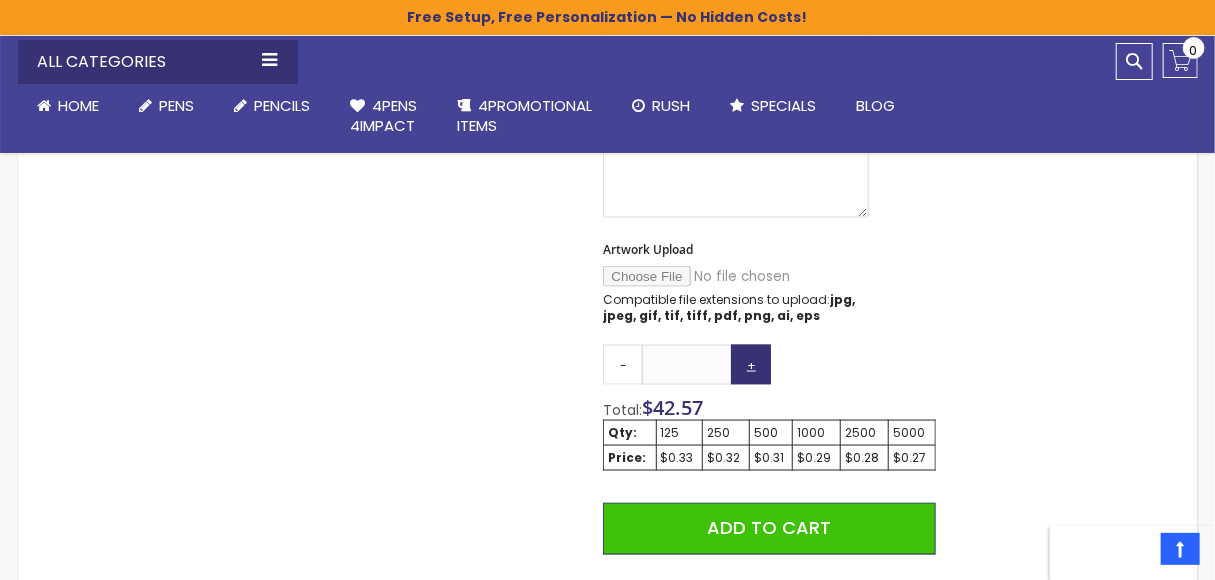 click on "+" at bounding box center (751, 365) 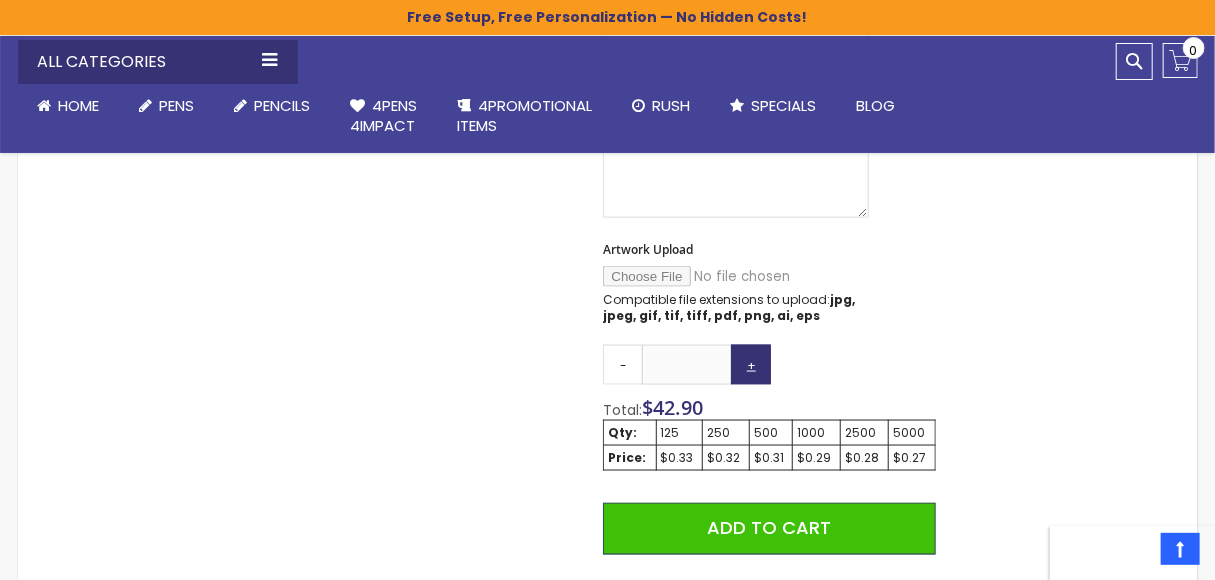 click on "+" at bounding box center (751, 365) 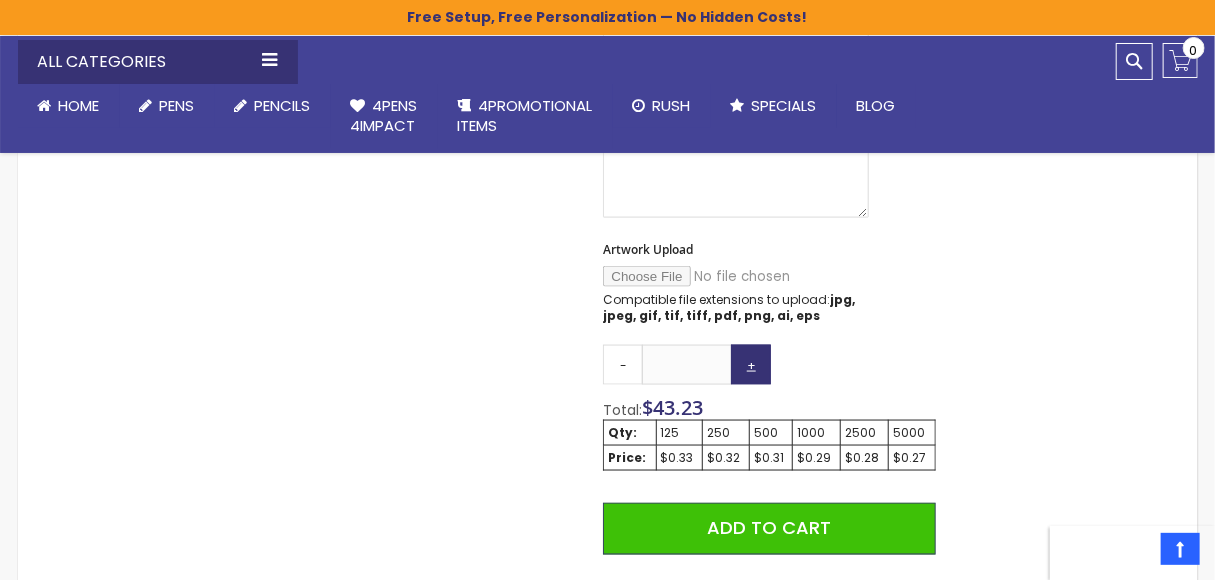 click on "+" at bounding box center (751, 365) 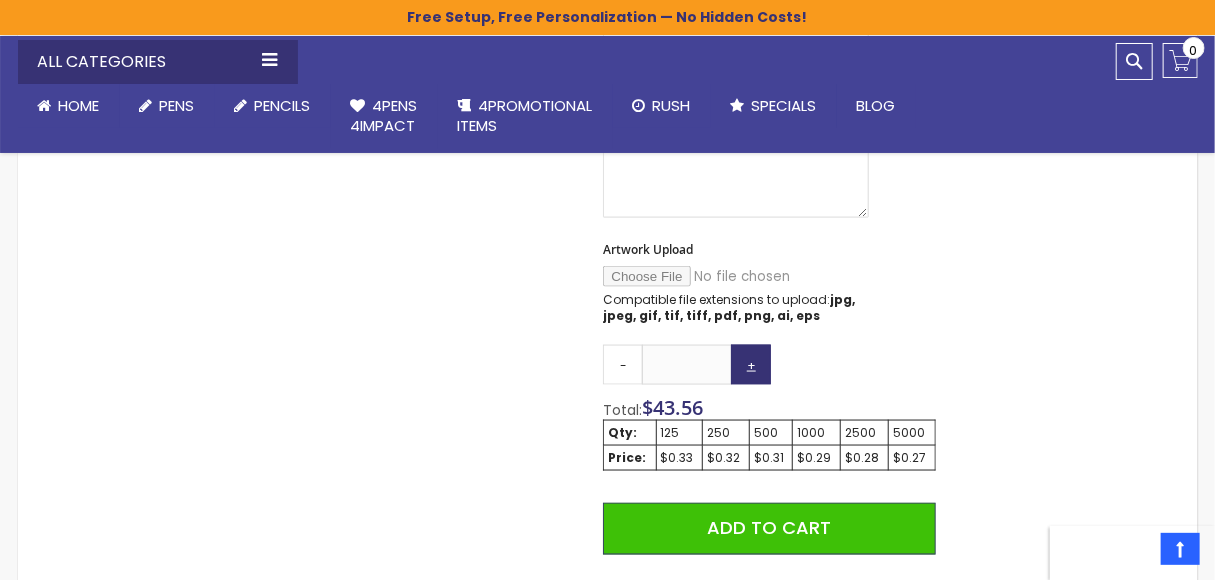 click on "+" at bounding box center (751, 365) 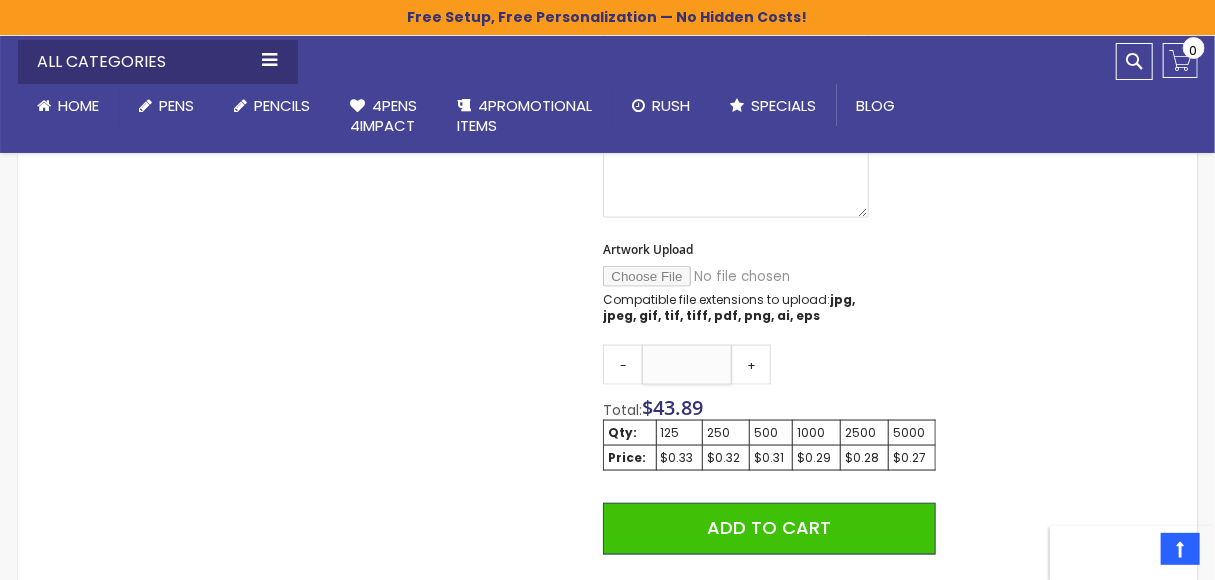 click on "***" at bounding box center (687, 365) 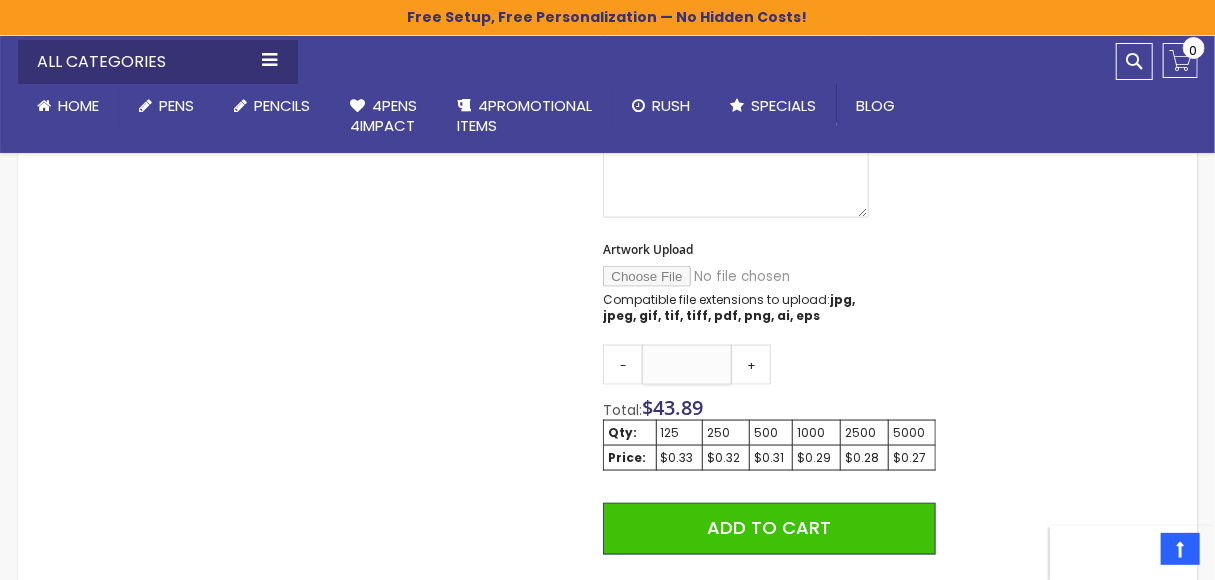 drag, startPoint x: 702, startPoint y: 357, endPoint x: 675, endPoint y: 357, distance: 27 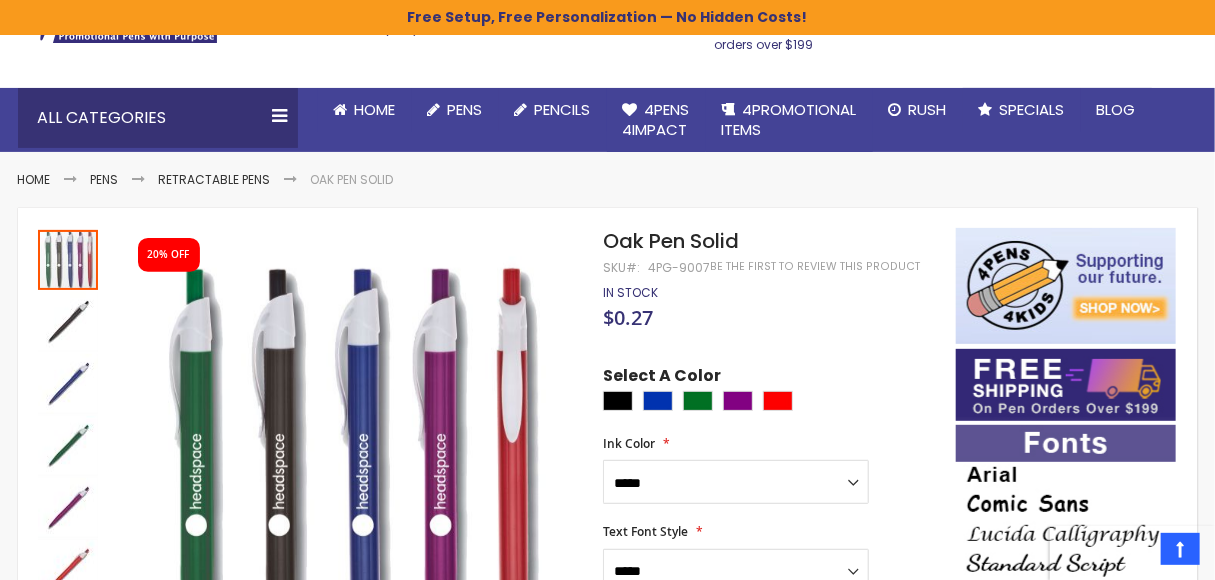 scroll, scrollTop: 36, scrollLeft: 0, axis: vertical 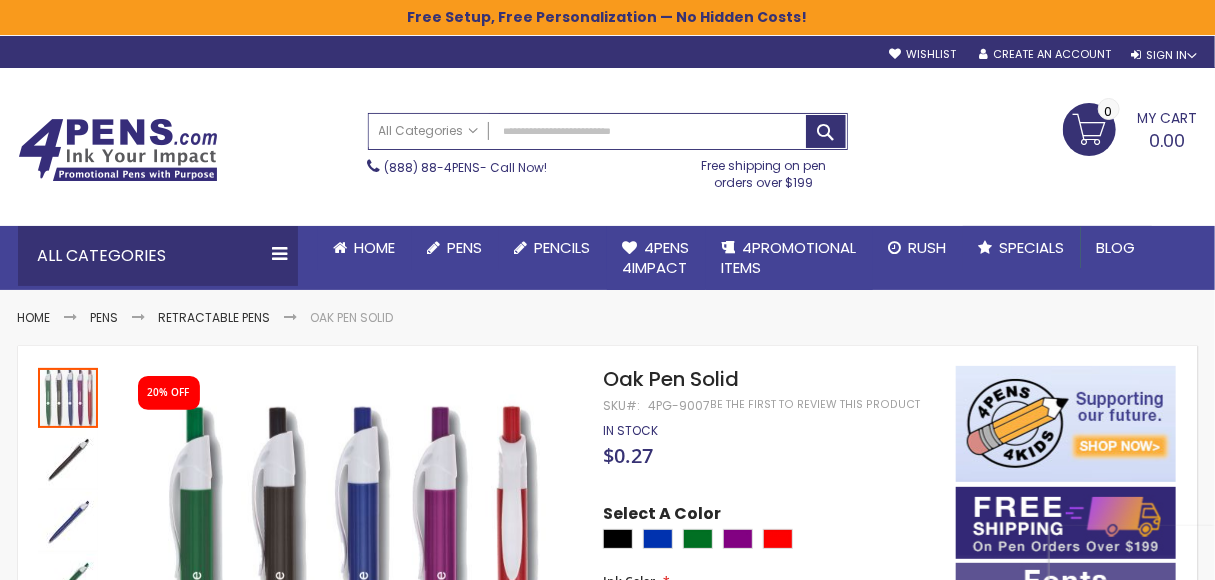 type on "***" 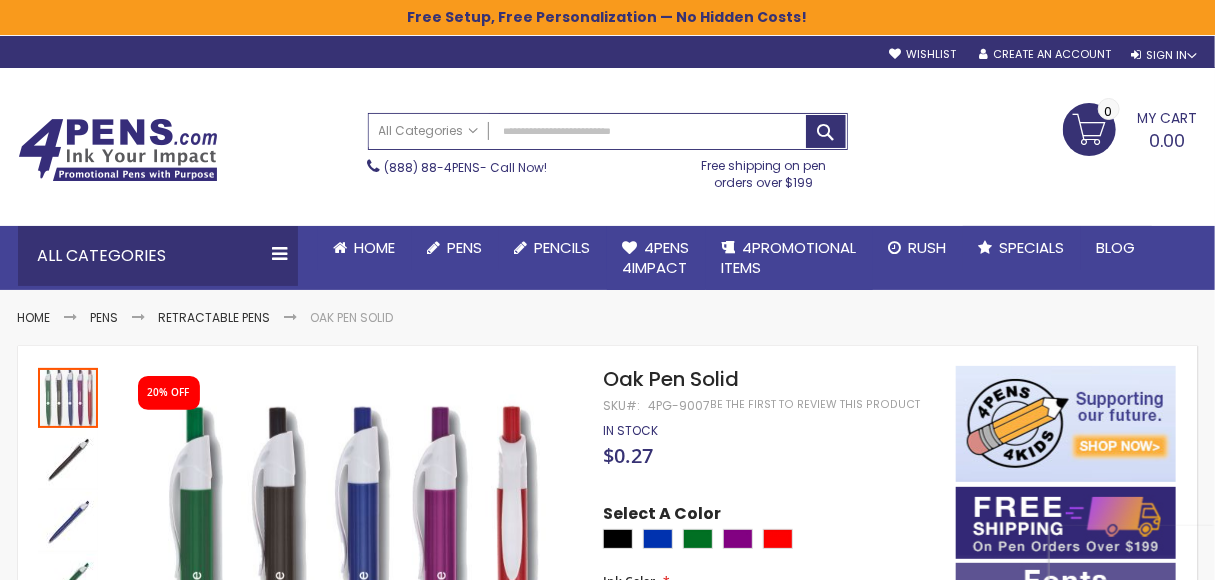 click on "Toggle Nav
Search
All Categories
All Categories
Pens Plastic Pens Metal Pens Grip Pens Laser Engraved Pens LaserMax® Pens Retractable Pens Wedding Pens BIC® Pens Gel Pens Value Pens Stylus Pens Light Up Pens Stick Pens Mirror Etched Twist Pen Rollerball Antimicrobial Pens Low Minimum Pens Blue ink Pens Pen Gift Sets Hybrid ink Pens Full Color Logo Pens Eco Friendly Pens Novelty Pens USA Pens Multi Color Pens Executive Pens Scented Pens Garland Pens Highlighters New Pens Bestseller Pens Church Pens and Religious Gifts Pencils Carpenter Pencils Mechanical Pencils Custom Golf Pencils Standard #2 Pencils hp-featured Realtor Pens - Promotional Products Promotional Items Custom Mugs Valentine's Day Promotional Gifts Custom Keychains Custom Koozies - Can Coolers Custom Sticky Notes Custom Umbrellas Custom Notebooks Custom Tumblers" at bounding box center [608, 151] 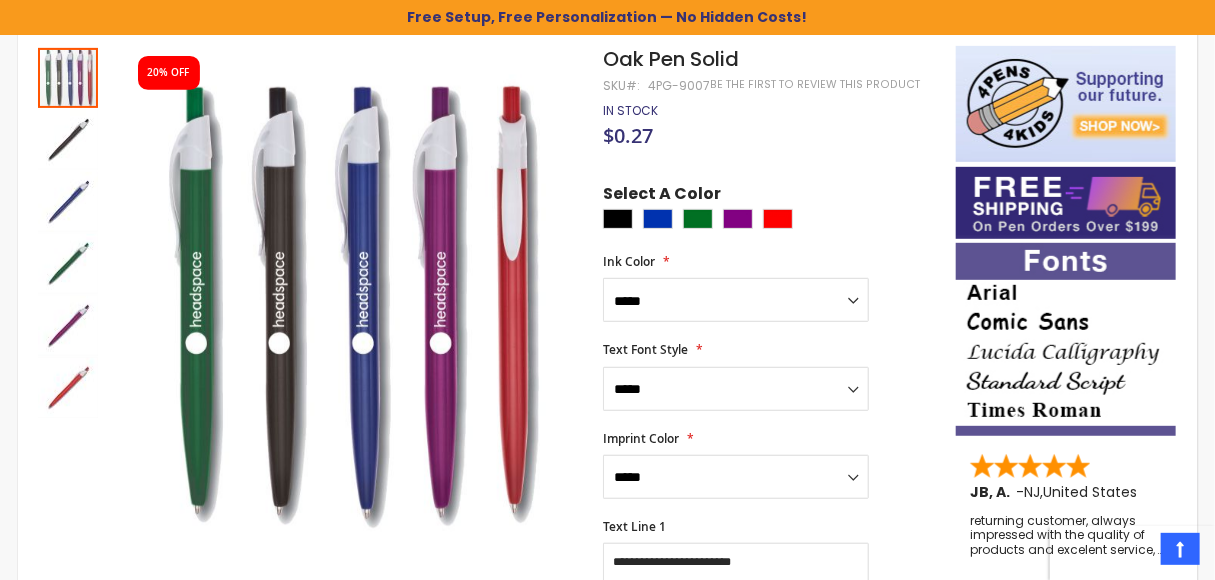 scroll, scrollTop: 0, scrollLeft: 0, axis: both 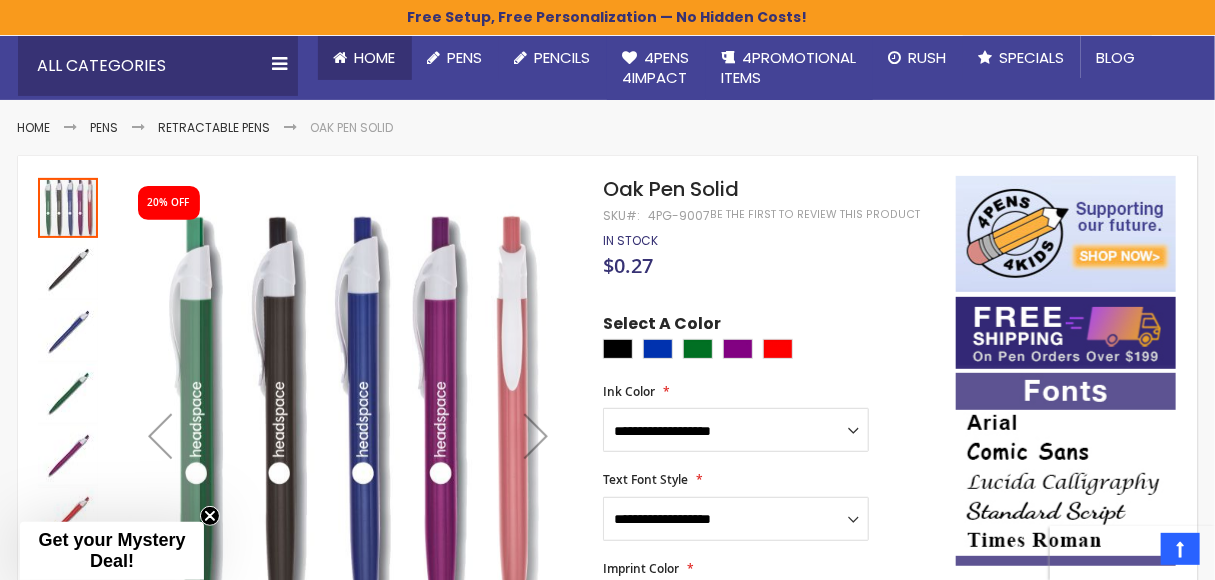 click on "Home" at bounding box center [365, 58] 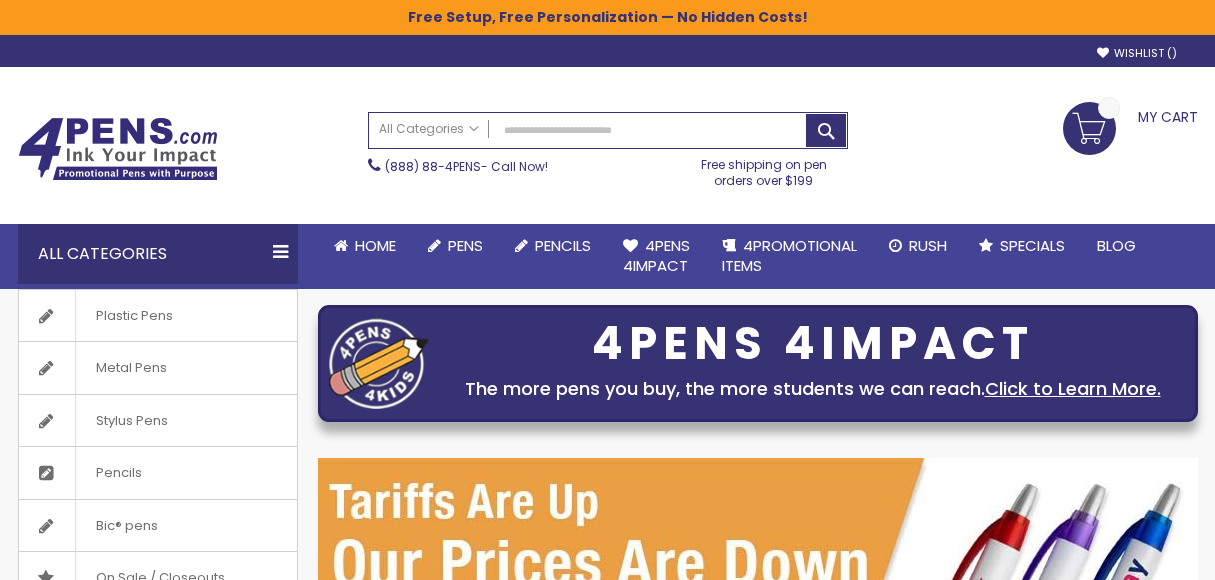 scroll, scrollTop: 0, scrollLeft: 0, axis: both 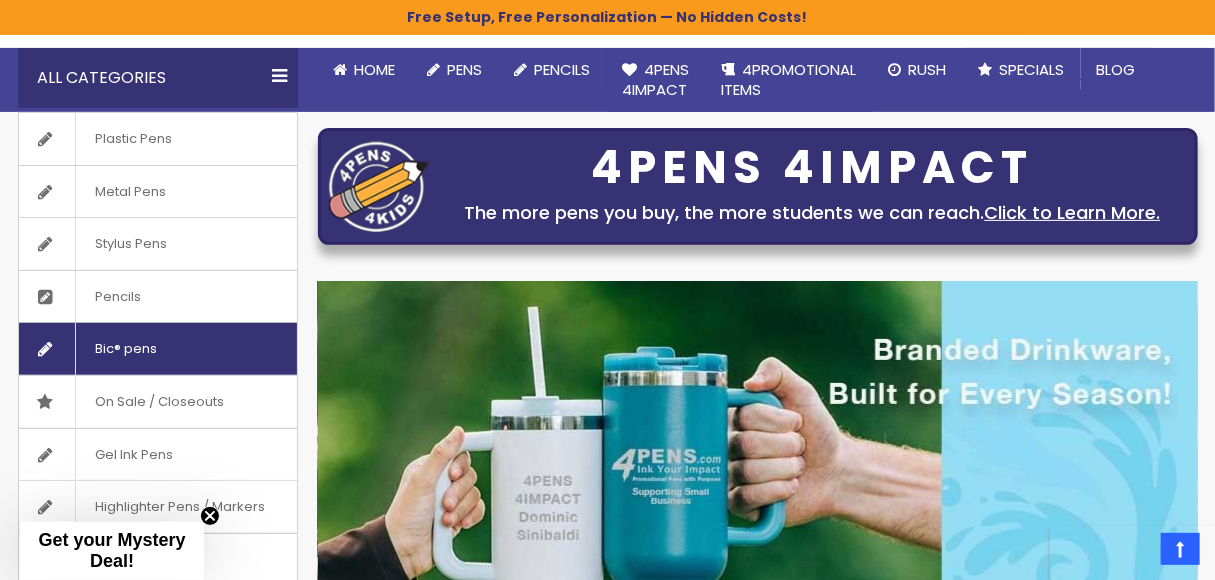 click on "Bic® pens" at bounding box center (126, 349) 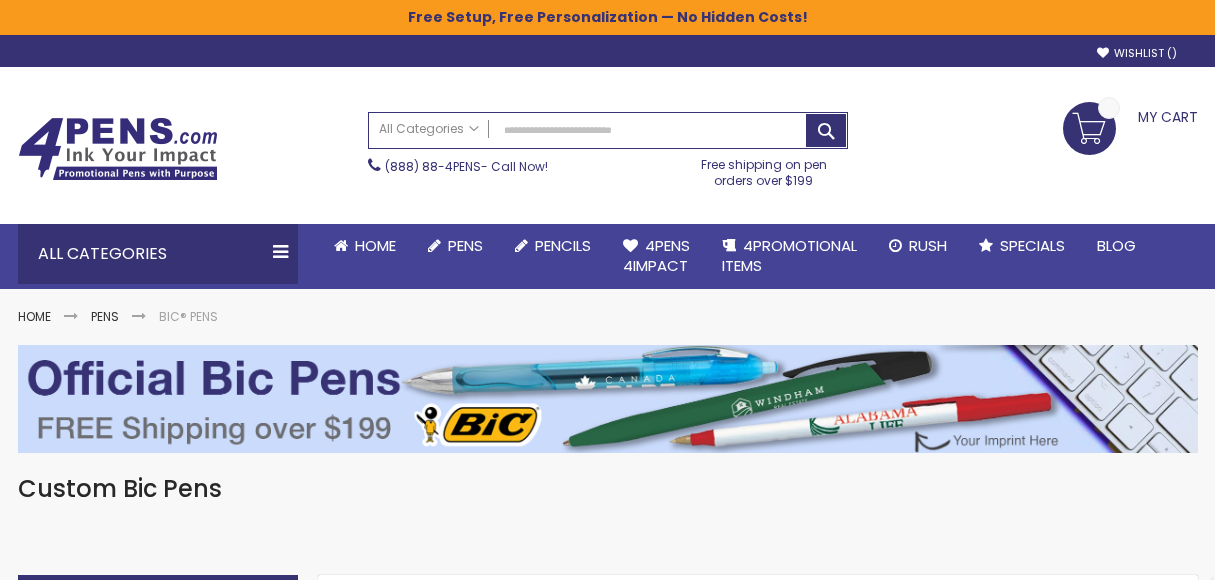scroll, scrollTop: 0, scrollLeft: 0, axis: both 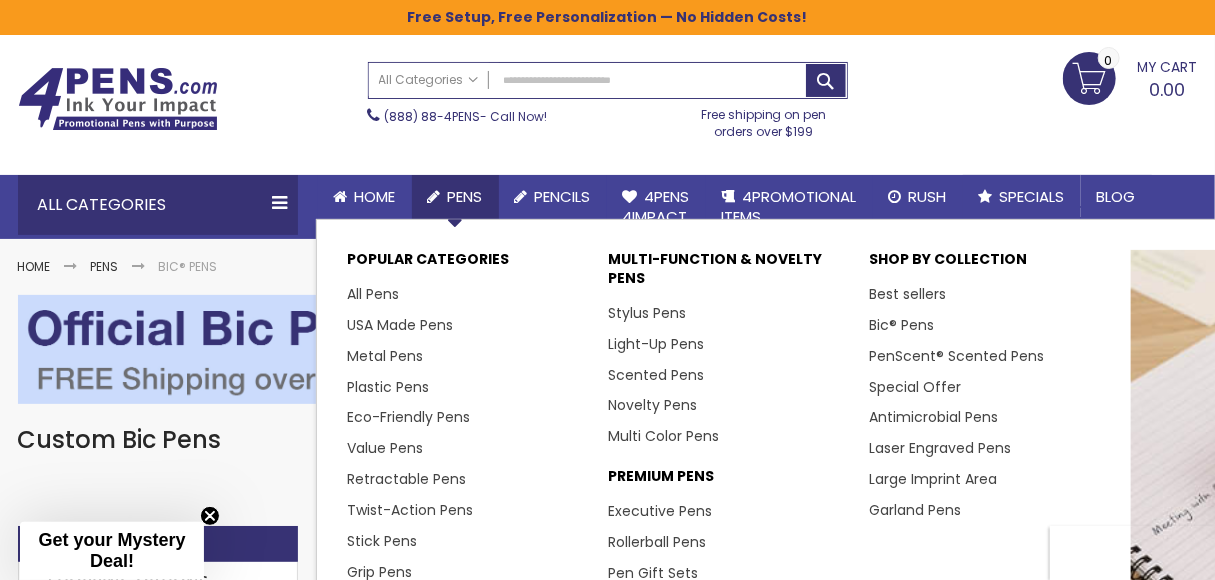 click on "Pens" at bounding box center [465, 196] 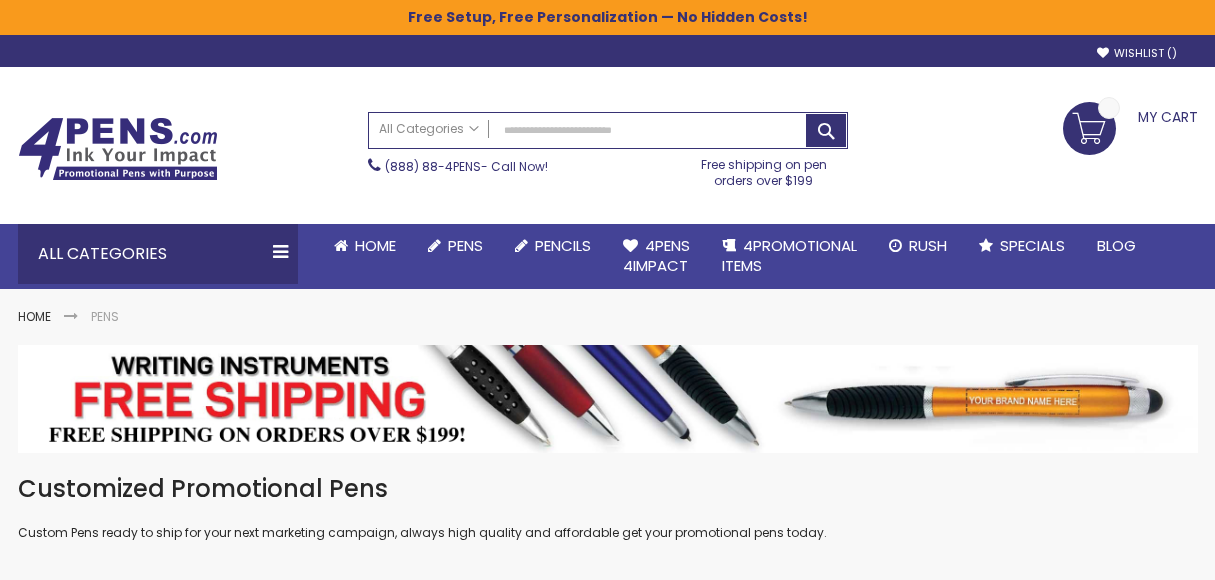 scroll, scrollTop: 0, scrollLeft: 0, axis: both 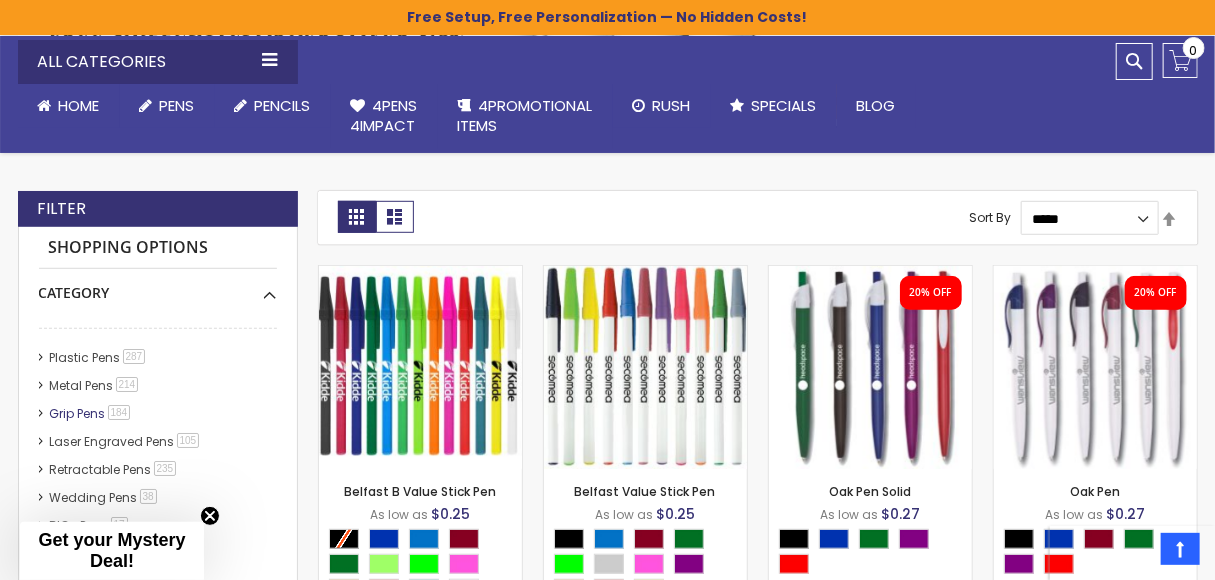 click on "Grip Pens
184 item" at bounding box center (91, 413) 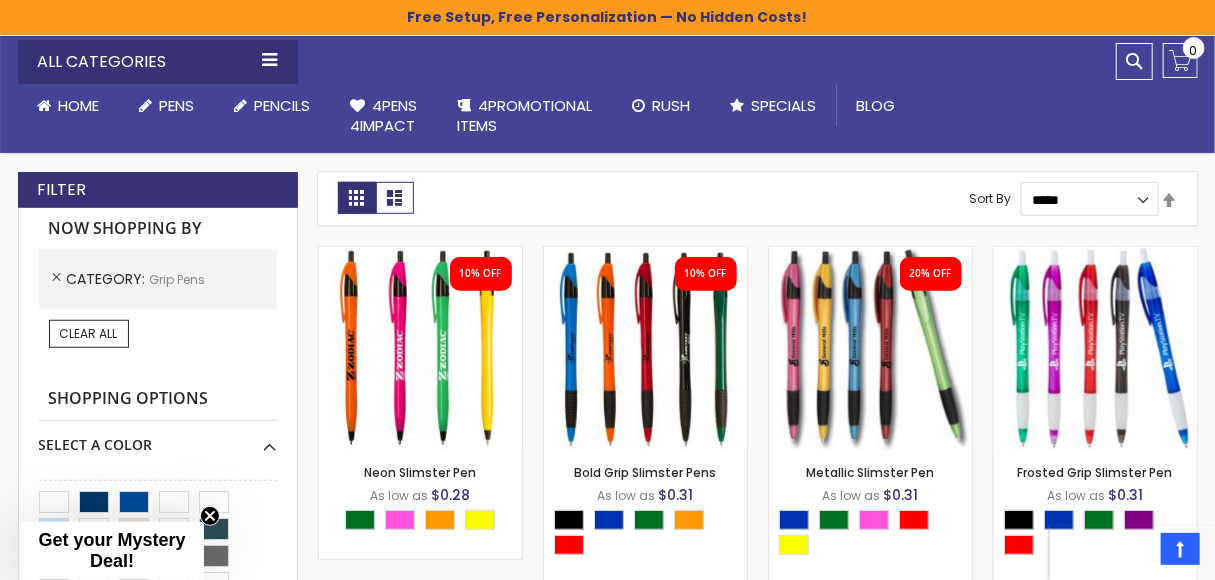 scroll, scrollTop: 450, scrollLeft: 0, axis: vertical 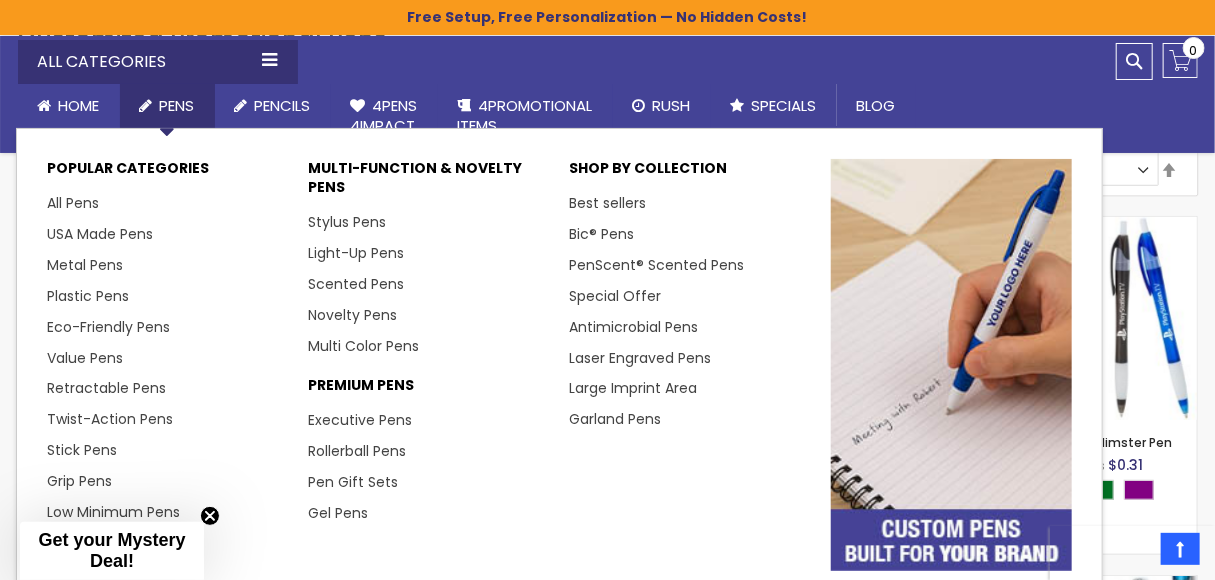 click on "Pens" at bounding box center [177, 105] 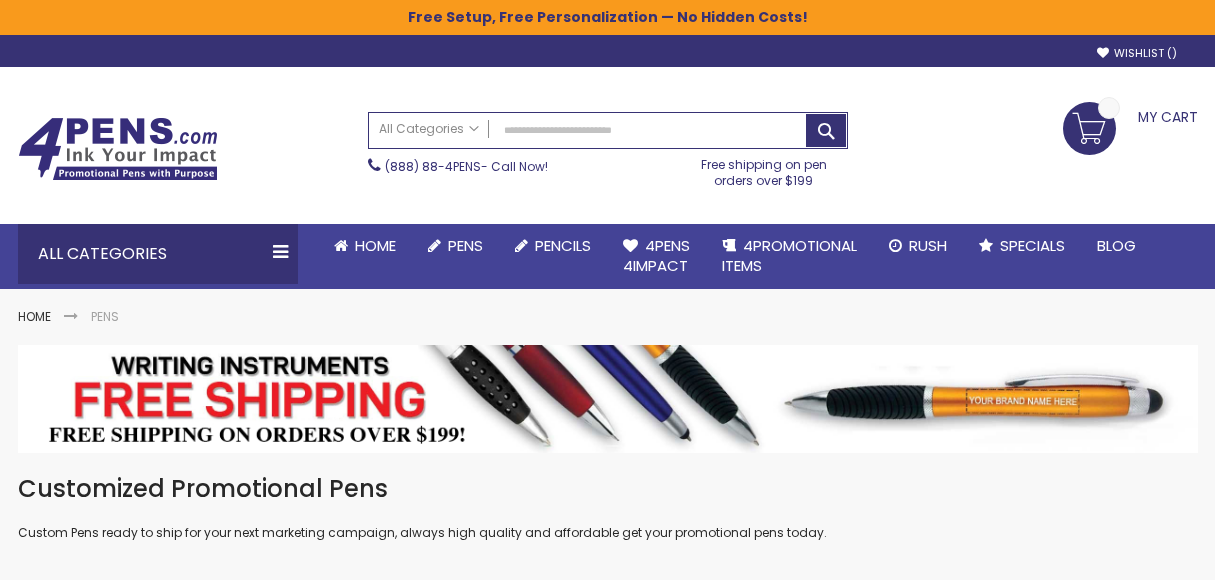 scroll, scrollTop: 0, scrollLeft: 0, axis: both 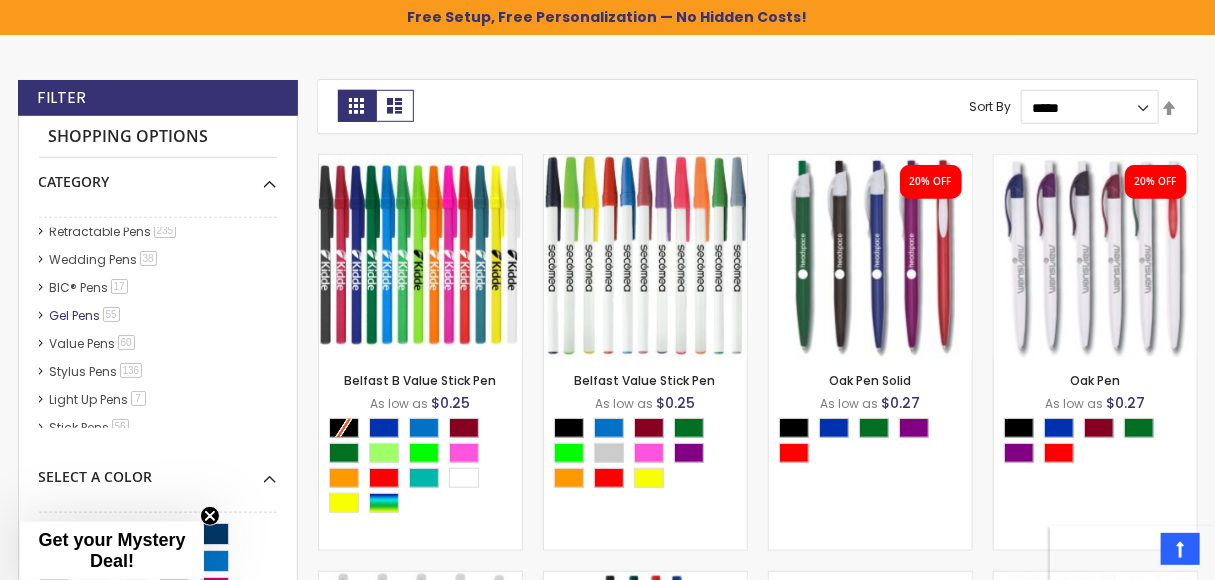 click on "Gel Pens
55 item" at bounding box center [86, 315] 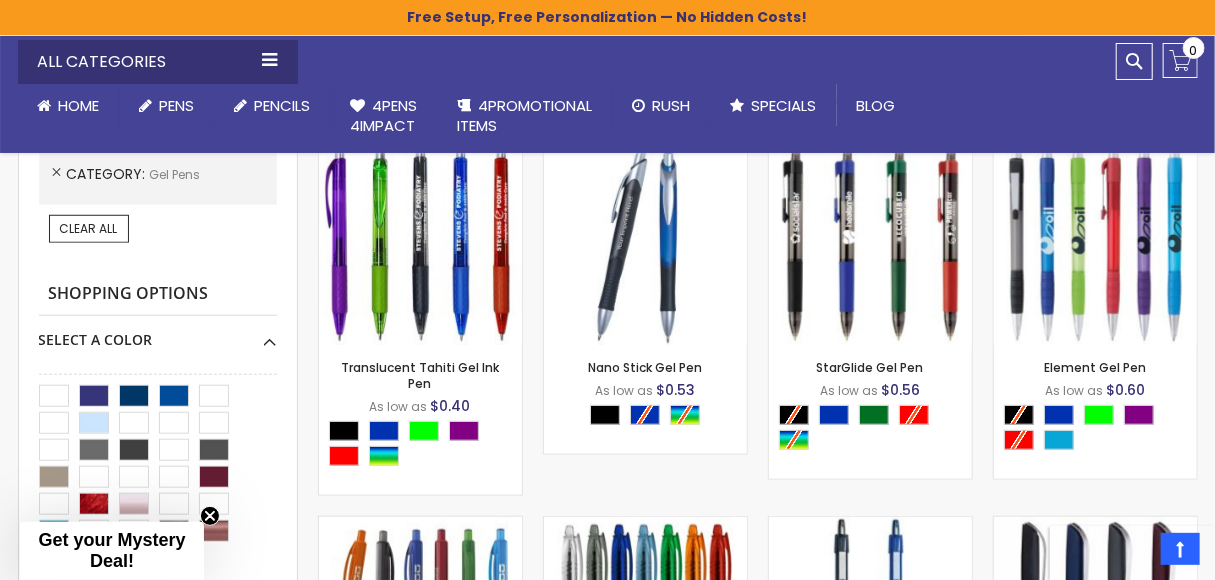 scroll, scrollTop: 0, scrollLeft: 0, axis: both 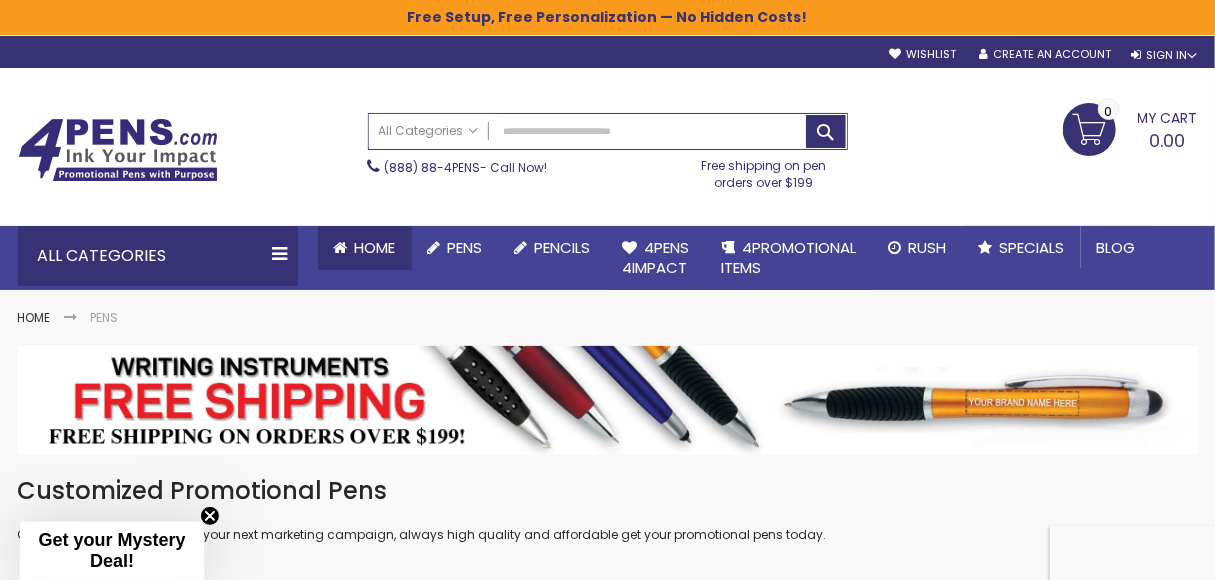 click on "Home" at bounding box center (375, 247) 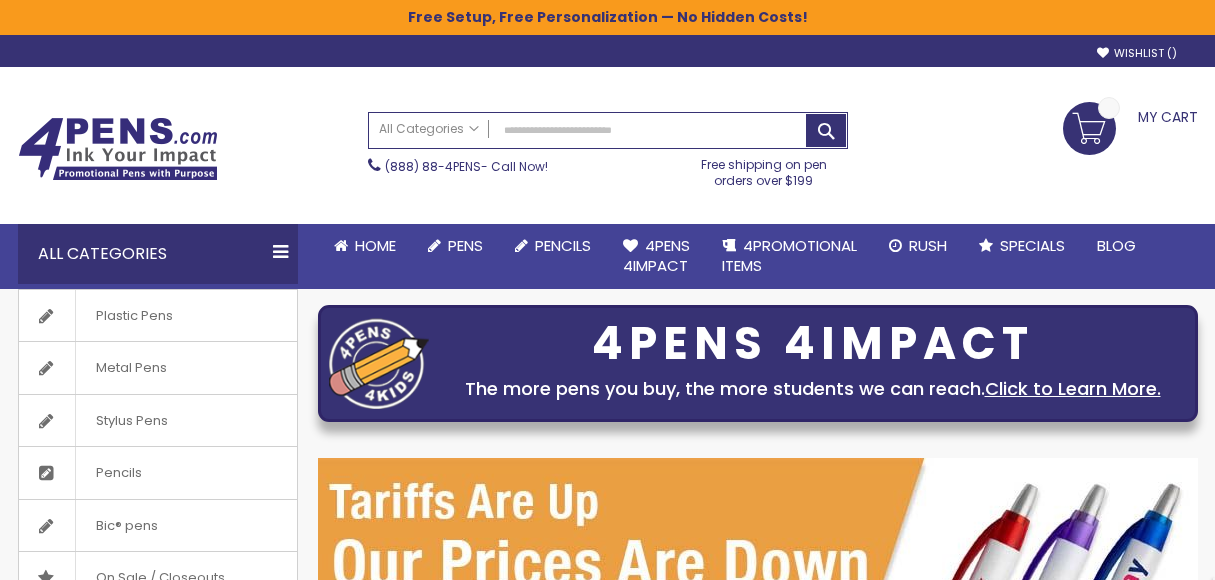 scroll, scrollTop: 0, scrollLeft: 0, axis: both 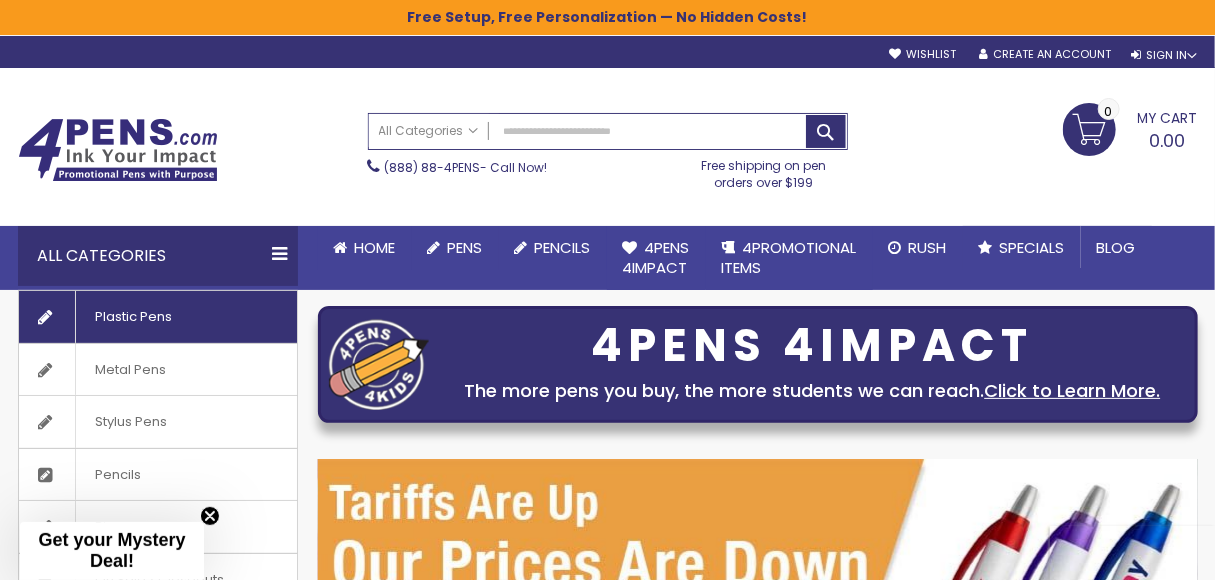 click on "Plastic Pens" at bounding box center (134, 317) 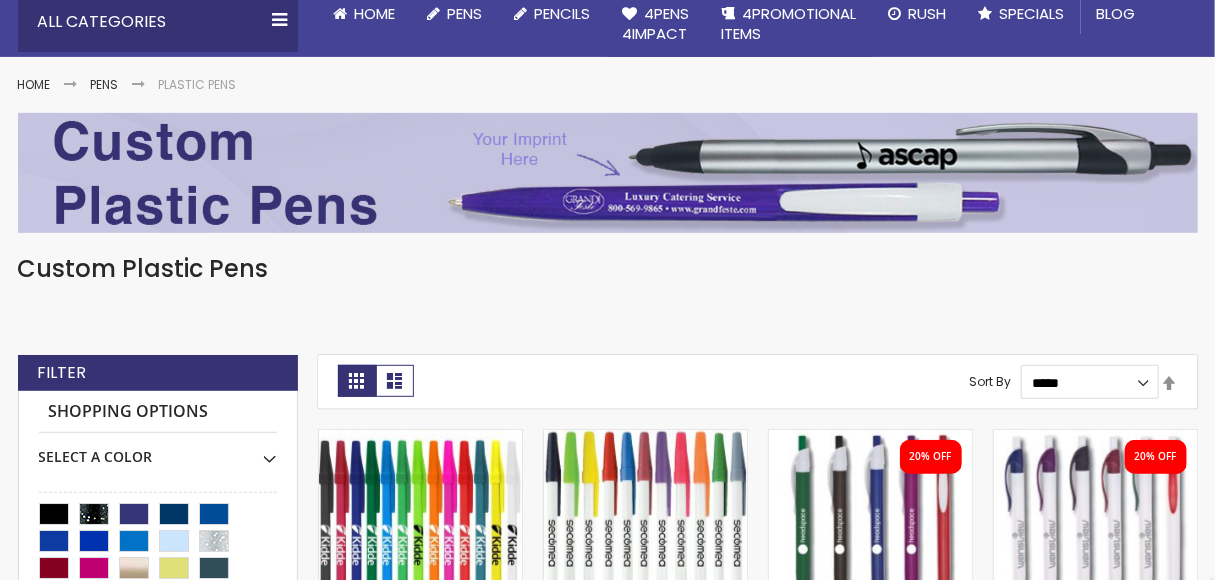 scroll, scrollTop: 618, scrollLeft: 0, axis: vertical 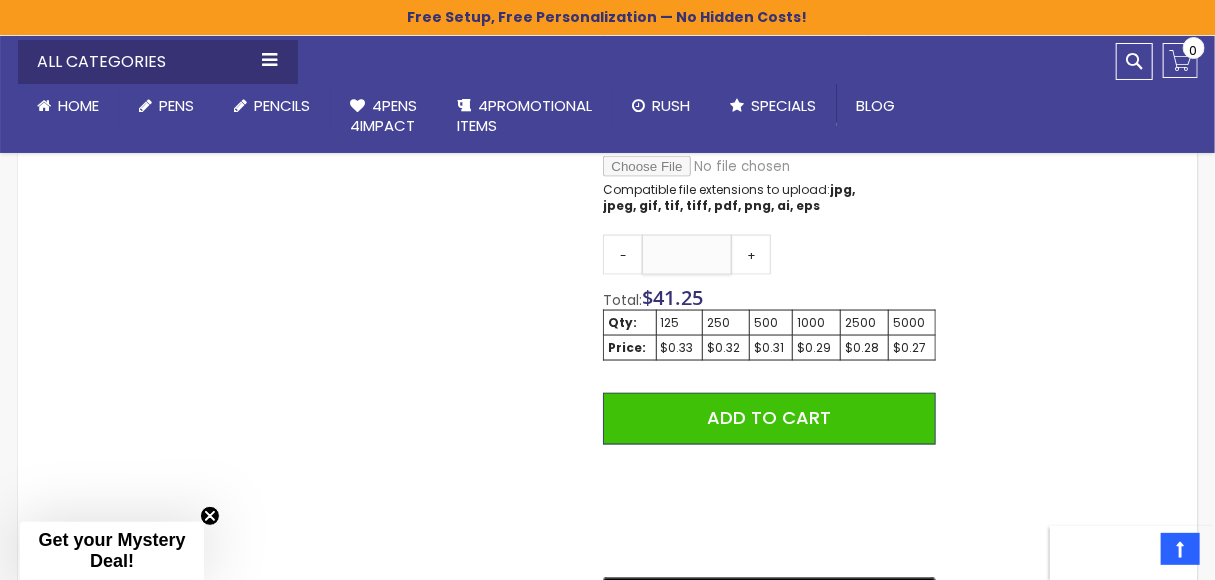drag, startPoint x: 699, startPoint y: 250, endPoint x: 670, endPoint y: 250, distance: 29 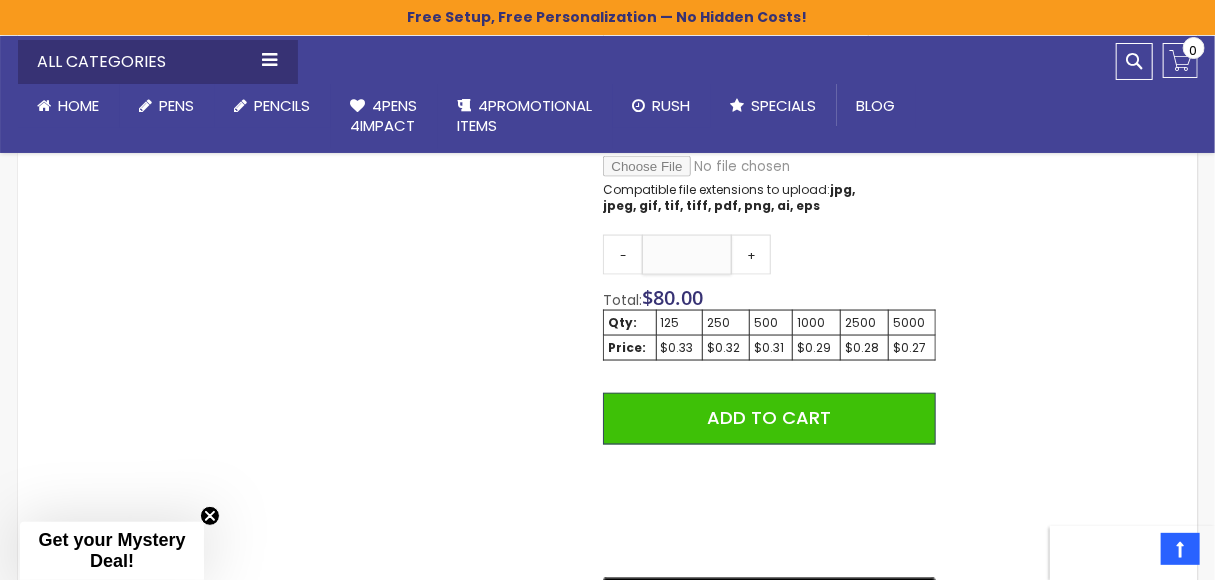 type on "***" 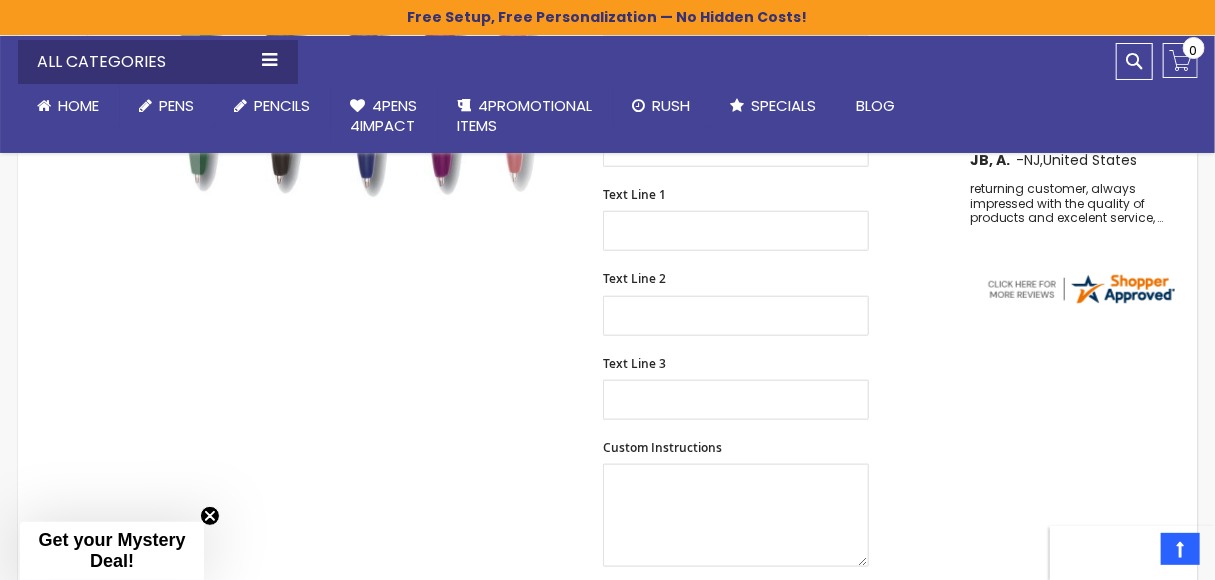 scroll, scrollTop: 609, scrollLeft: 0, axis: vertical 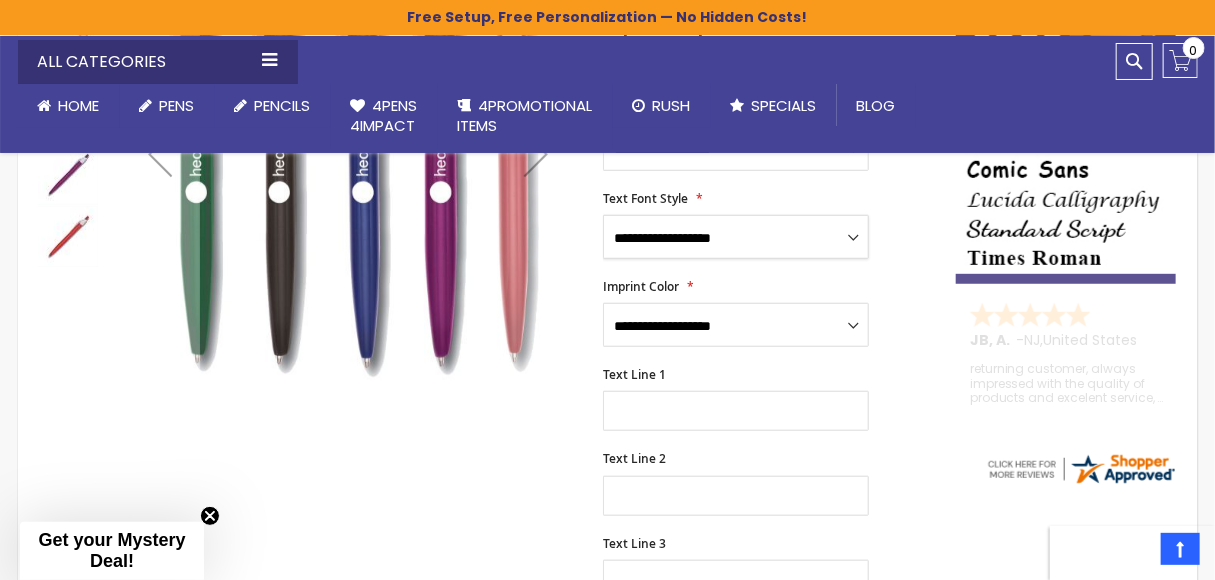 click on "**********" at bounding box center (736, 237) 